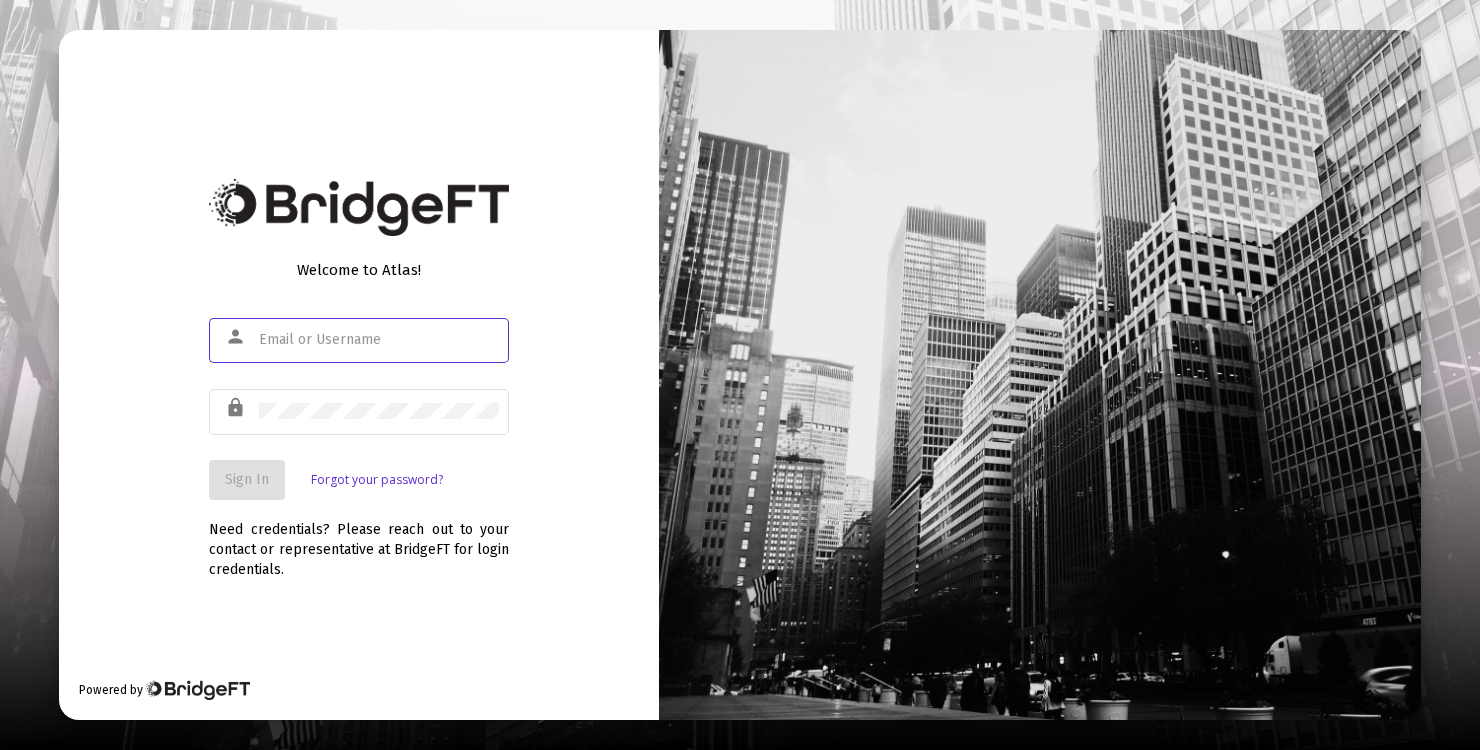 scroll, scrollTop: 0, scrollLeft: 0, axis: both 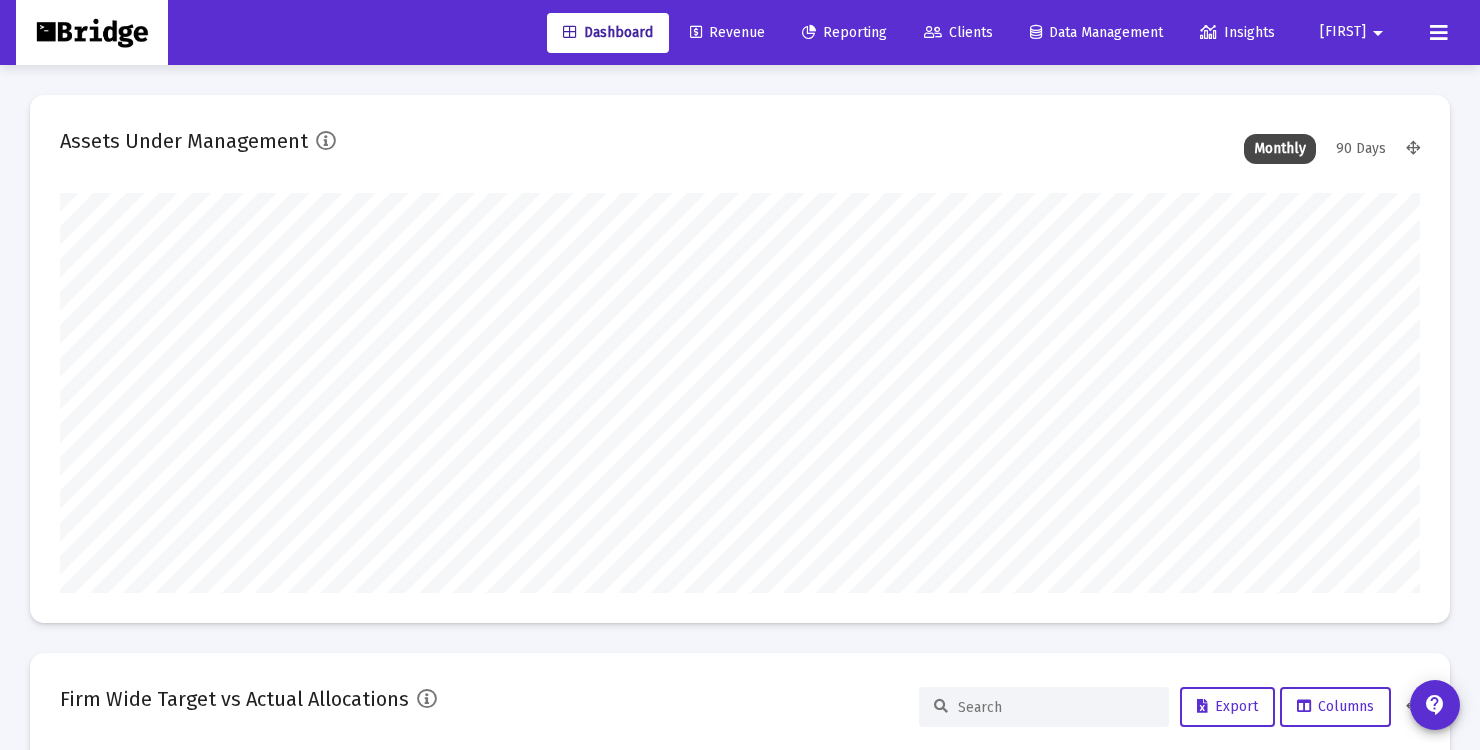 type on "[YEAR]-[MM]-[DD]" 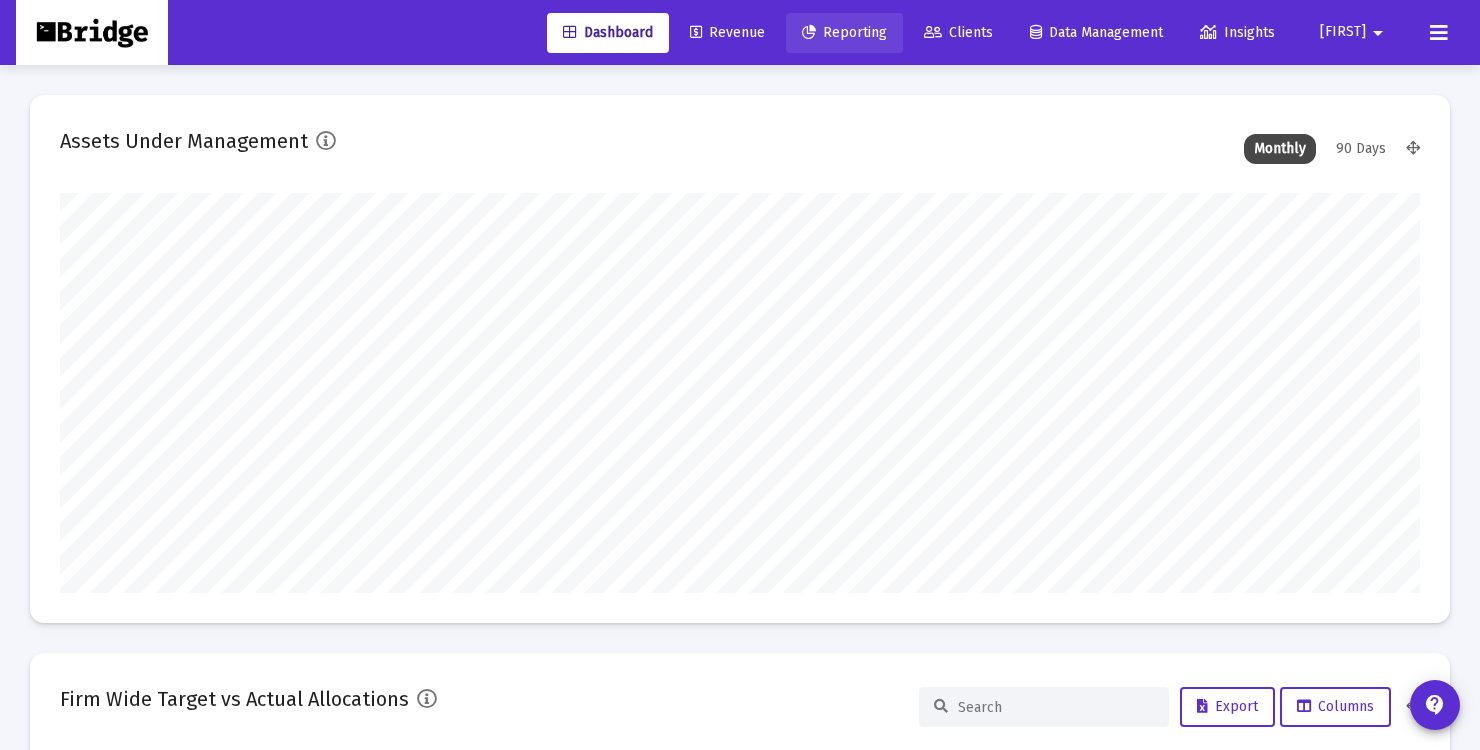 click on "Reporting" 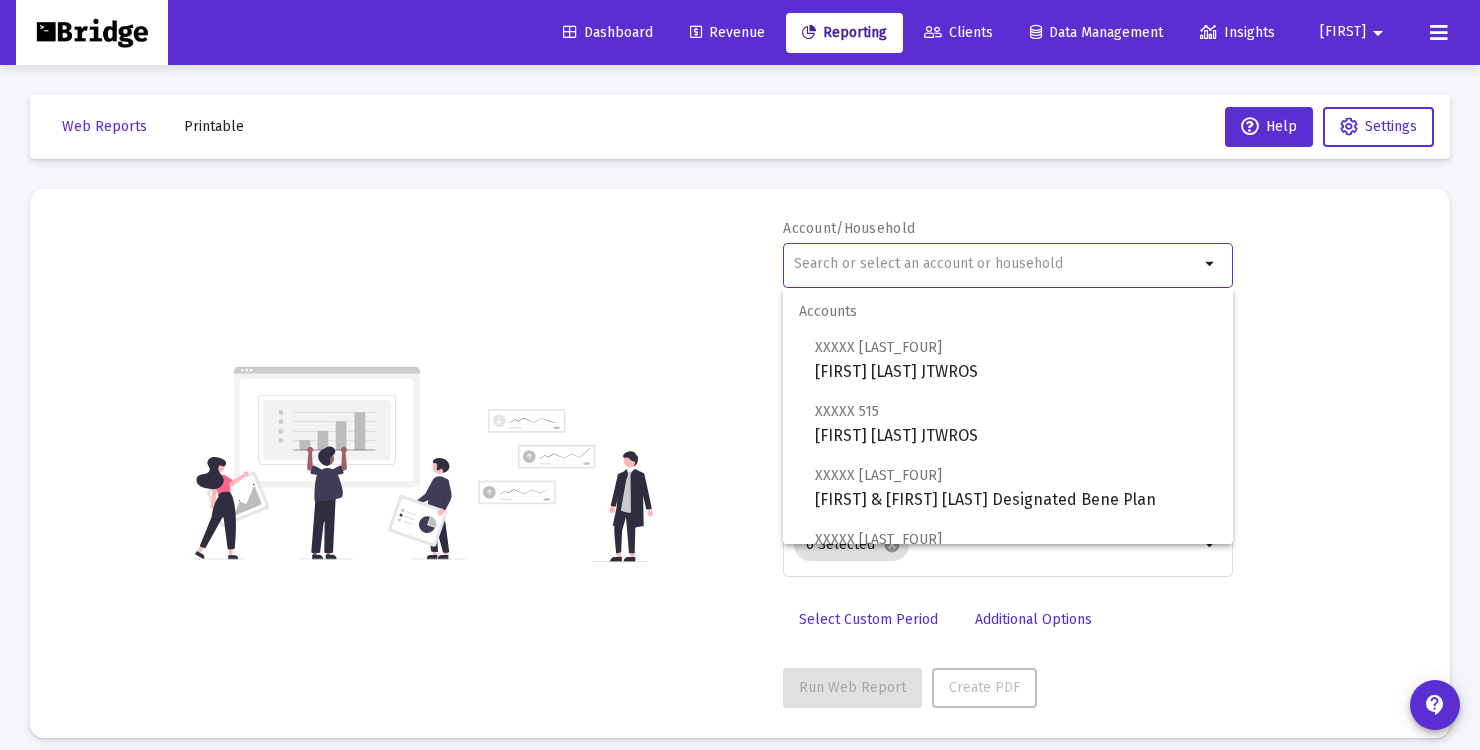 click at bounding box center (996, 264) 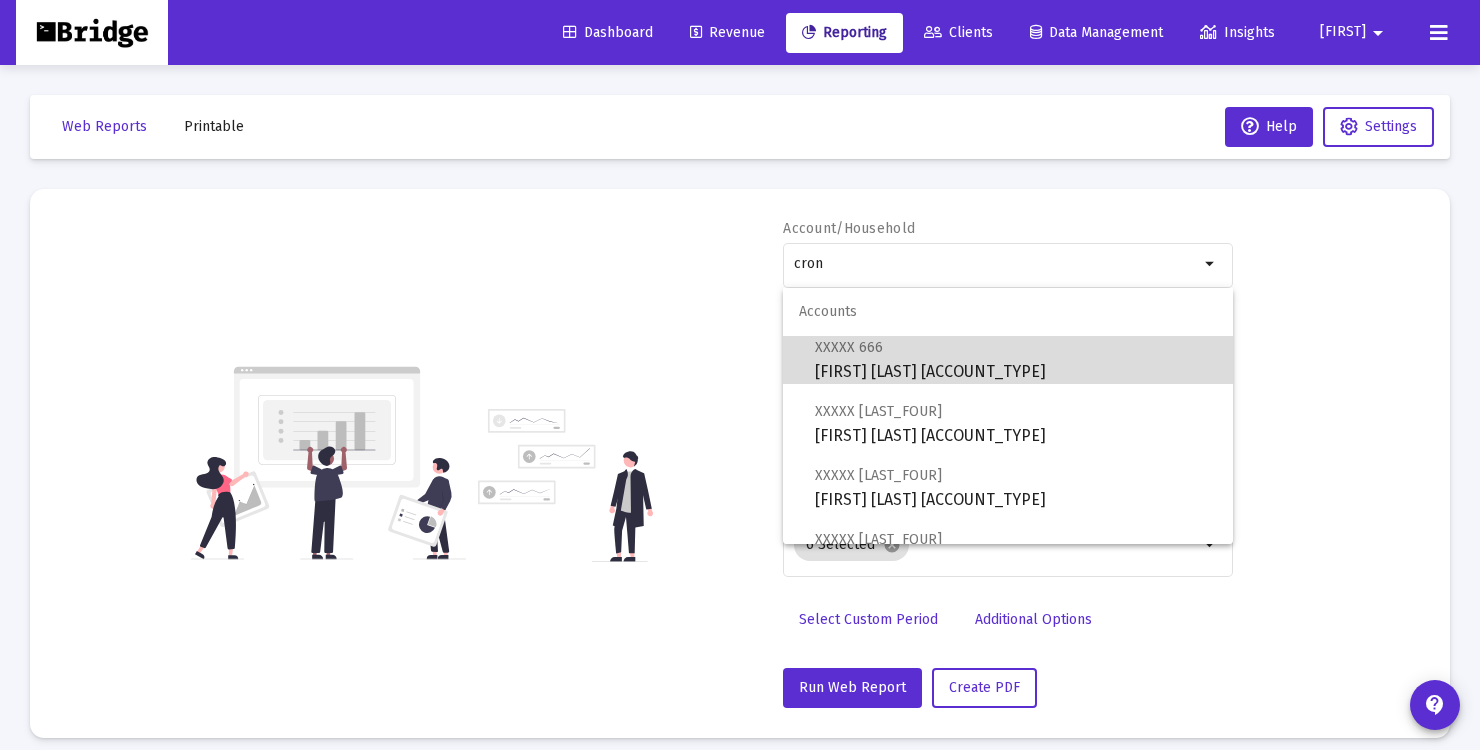 click on "XXXXX [LAST_FOUR] [FIRST] [LAST] [ACCOUNT_TYPE]" at bounding box center (1016, 359) 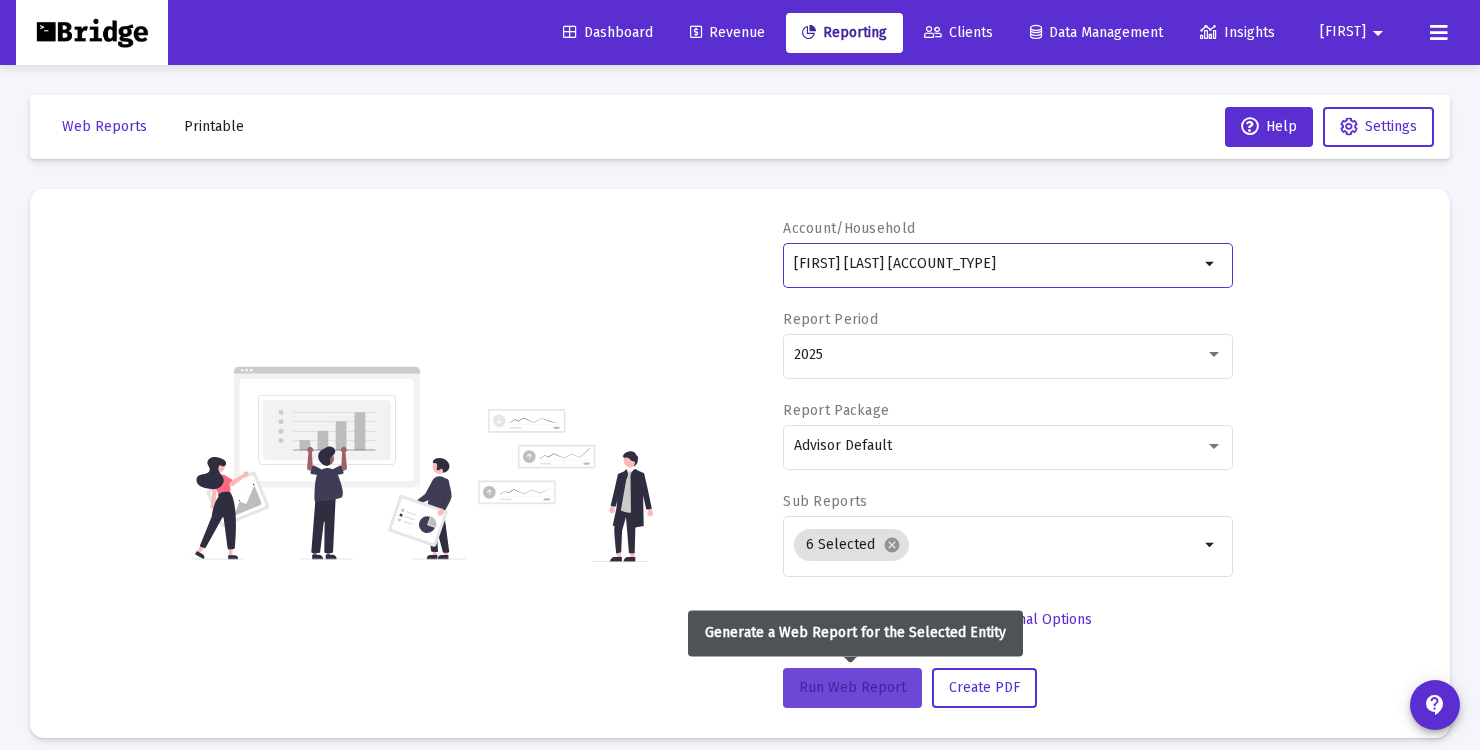 click on "Run Web Report" 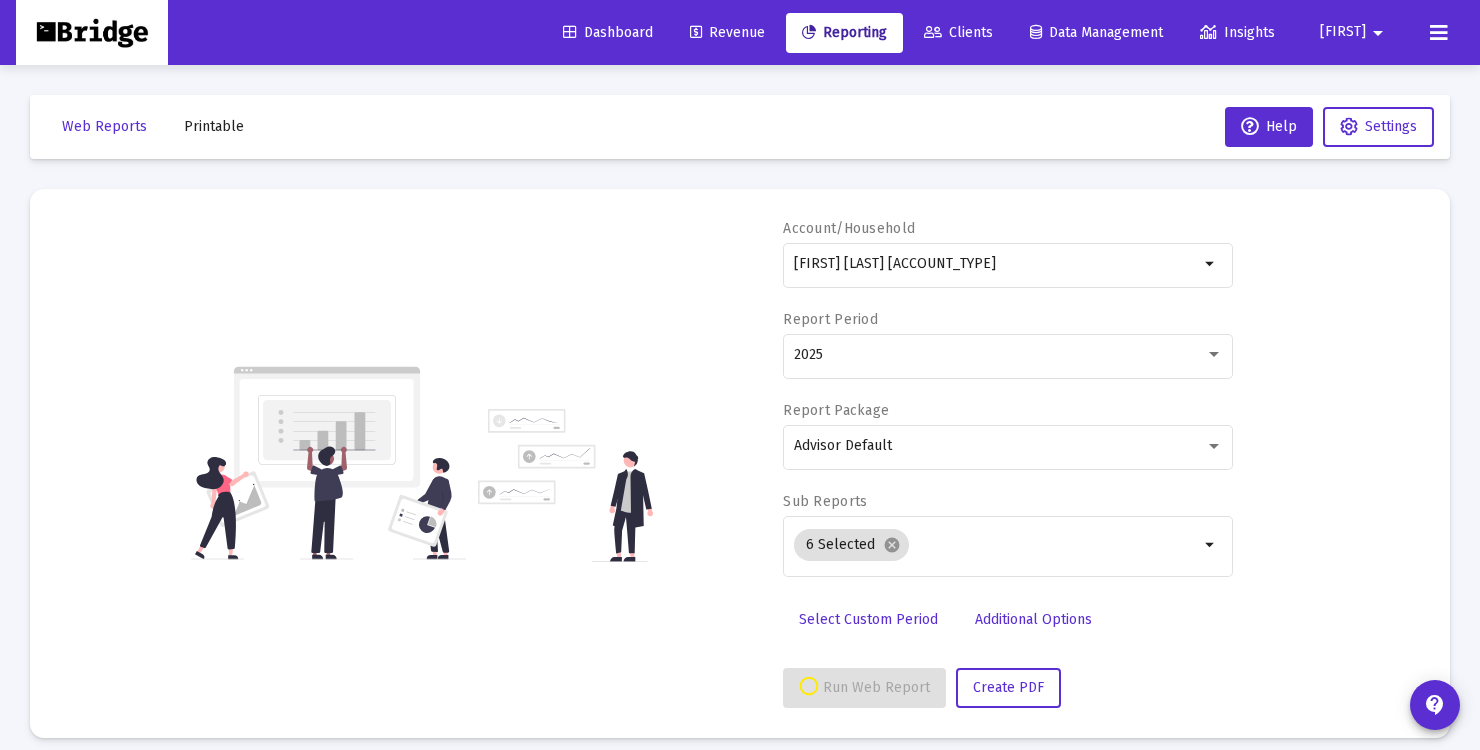scroll, scrollTop: 16, scrollLeft: 0, axis: vertical 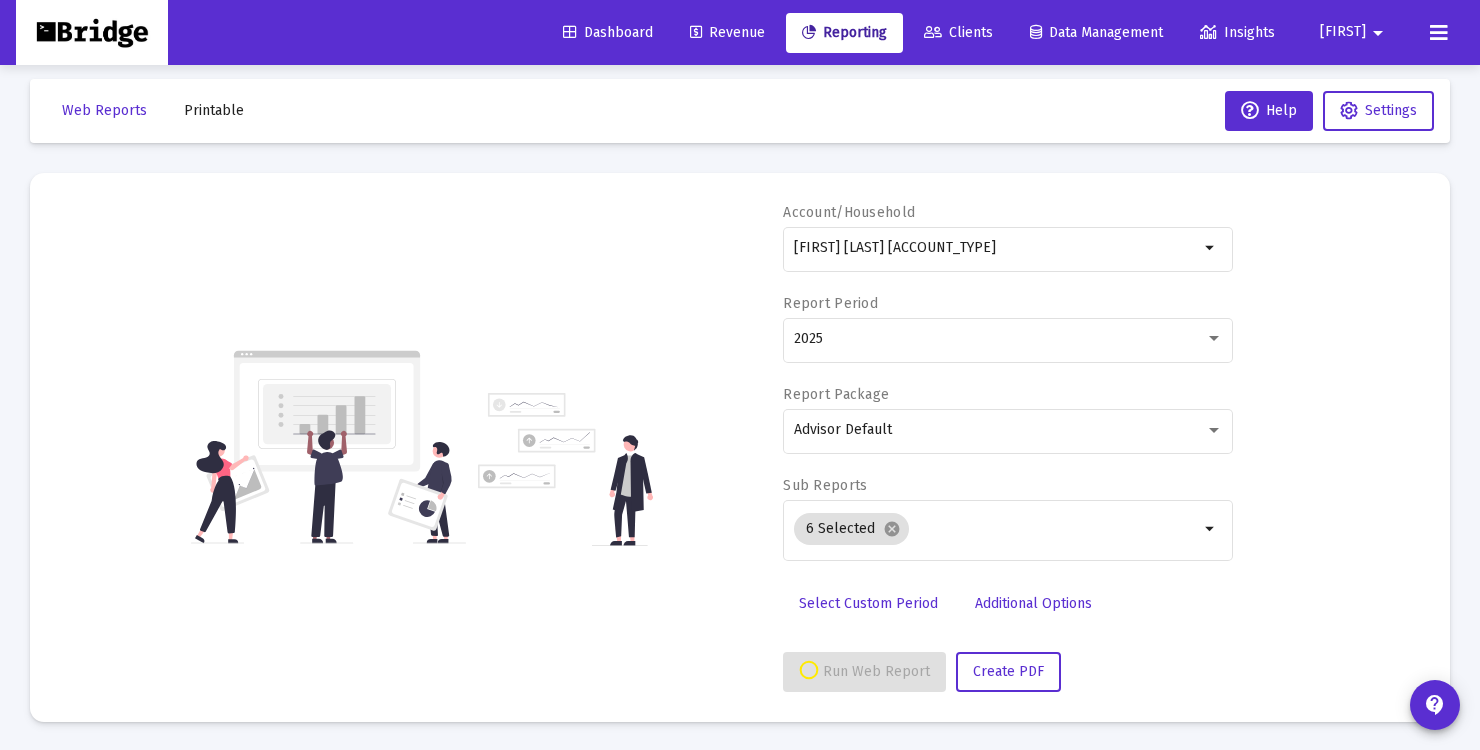 select on "View all" 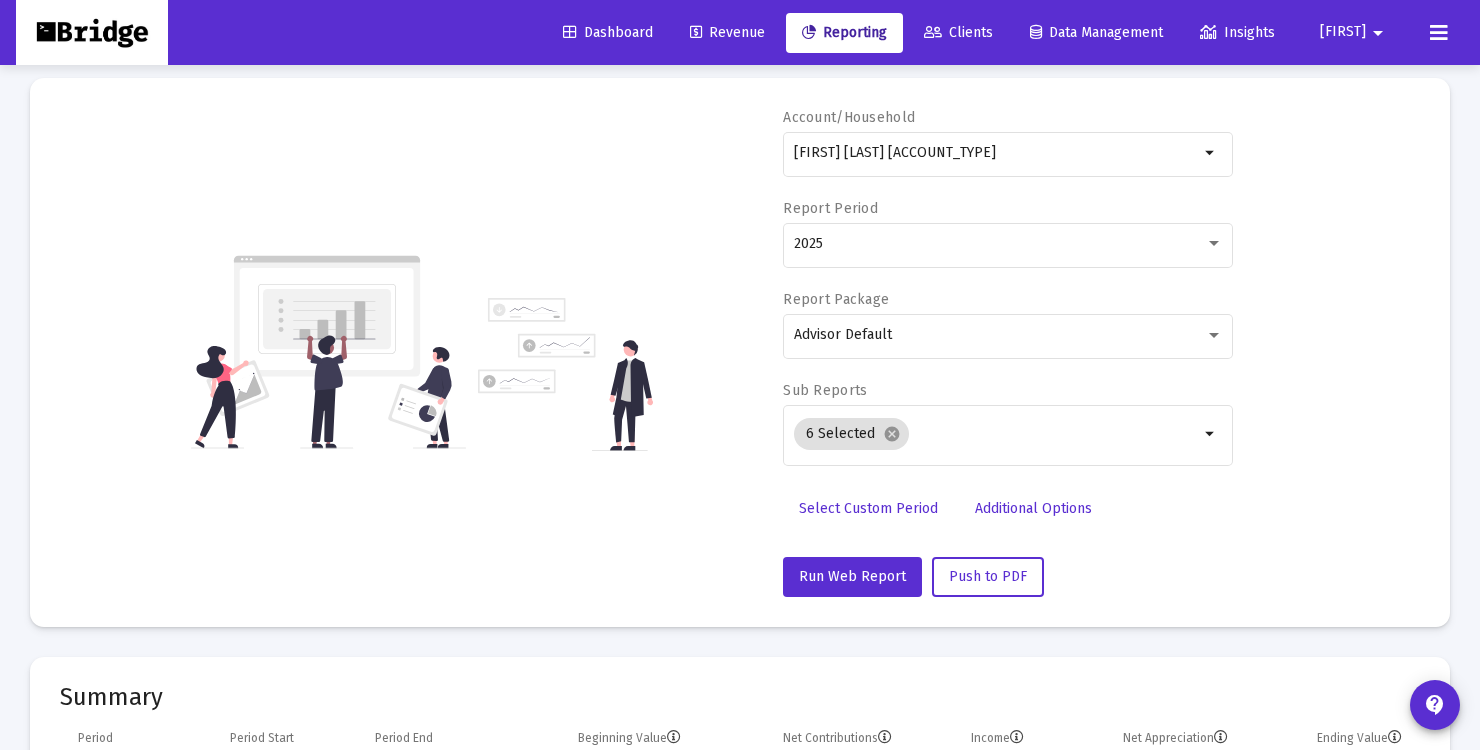 scroll, scrollTop: 81, scrollLeft: 0, axis: vertical 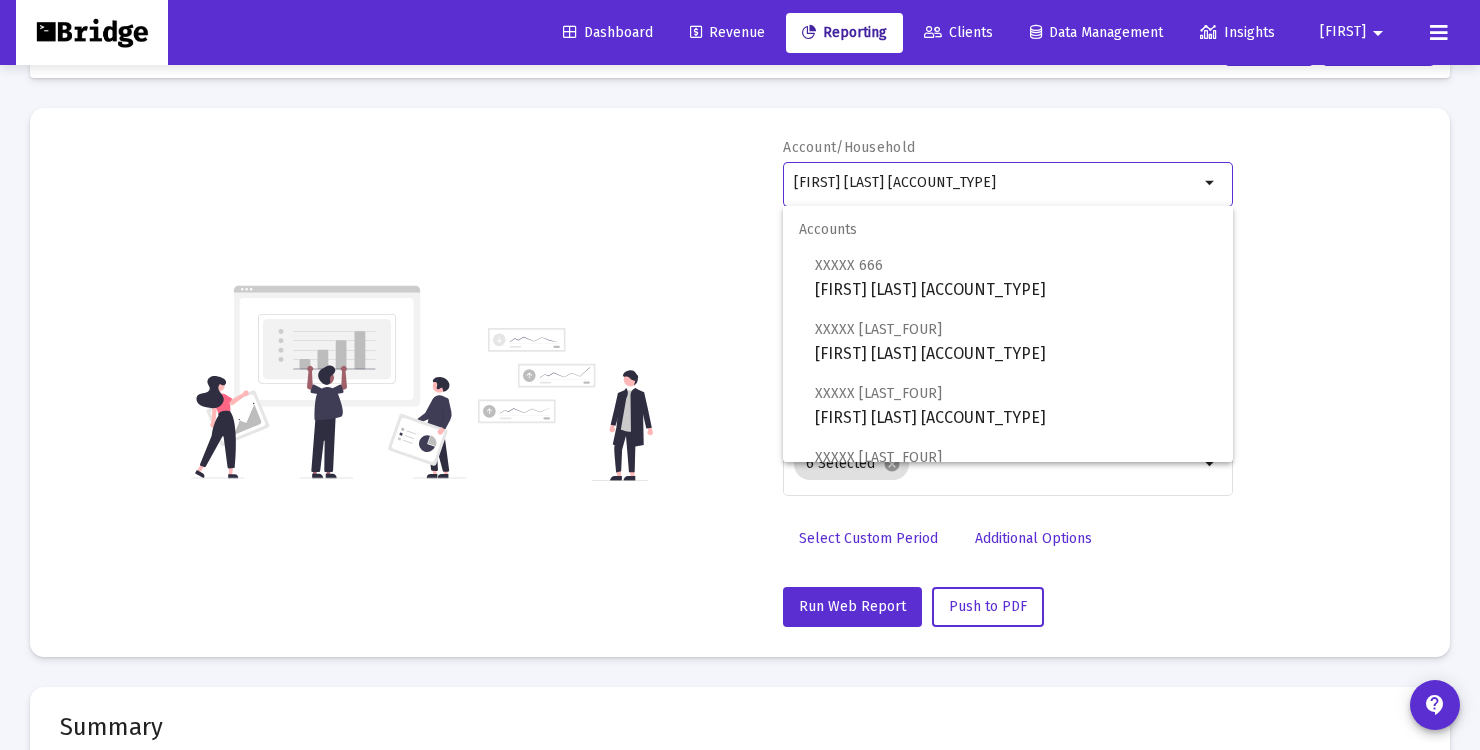 click on "[FIRST] [LAST] [ACCOUNT_TYPE]" at bounding box center (996, 183) 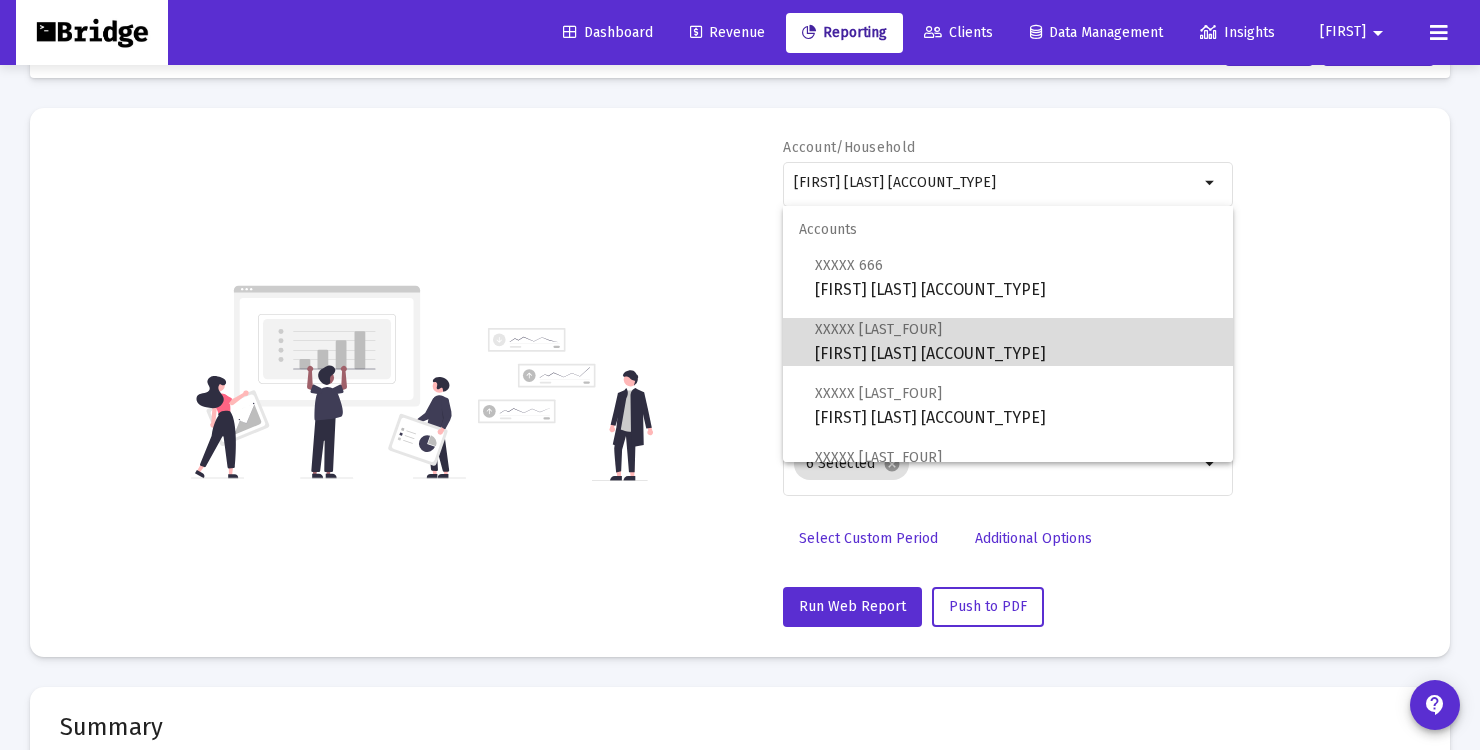 click on "XXXXX [NUMBER] [FIRST] [LAST] Roth IRA" at bounding box center [1016, 341] 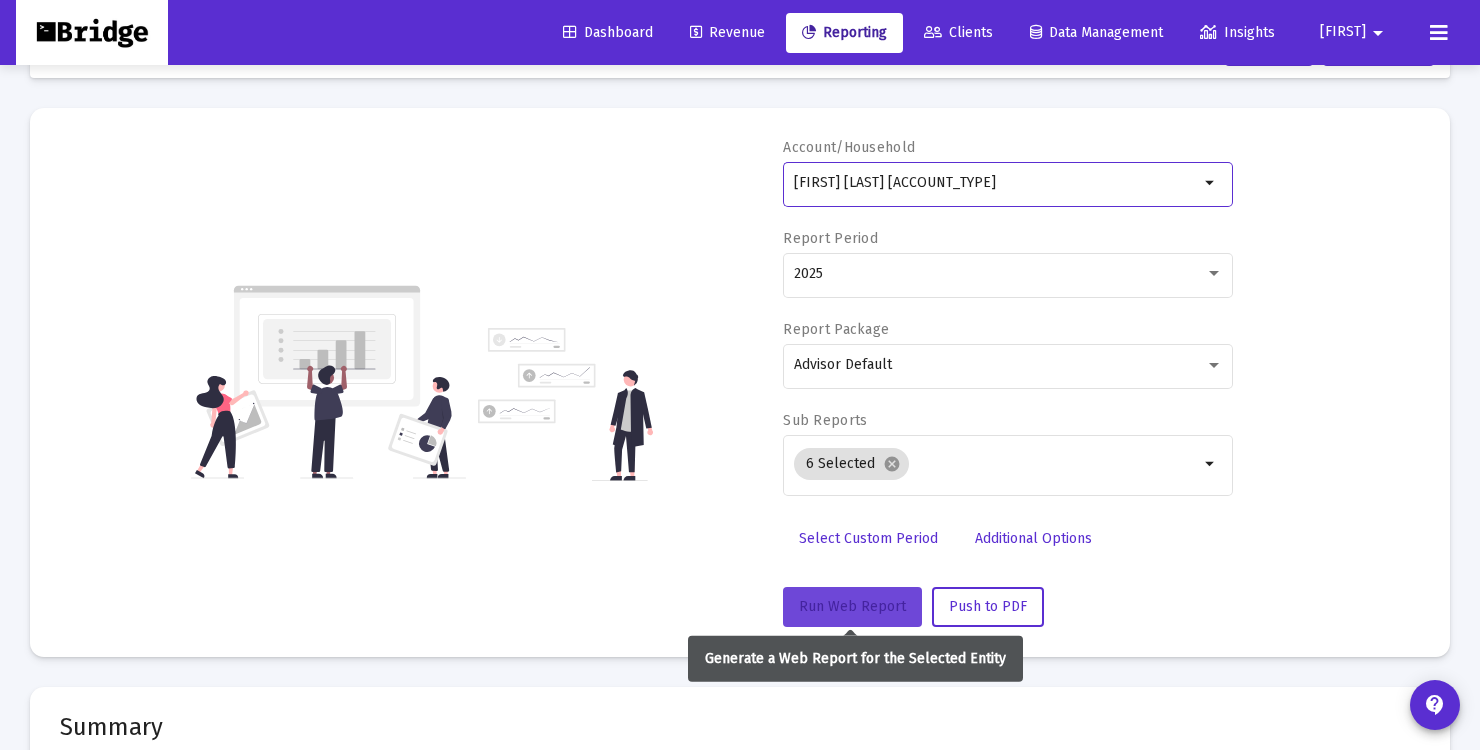 click on "Run Web Report" 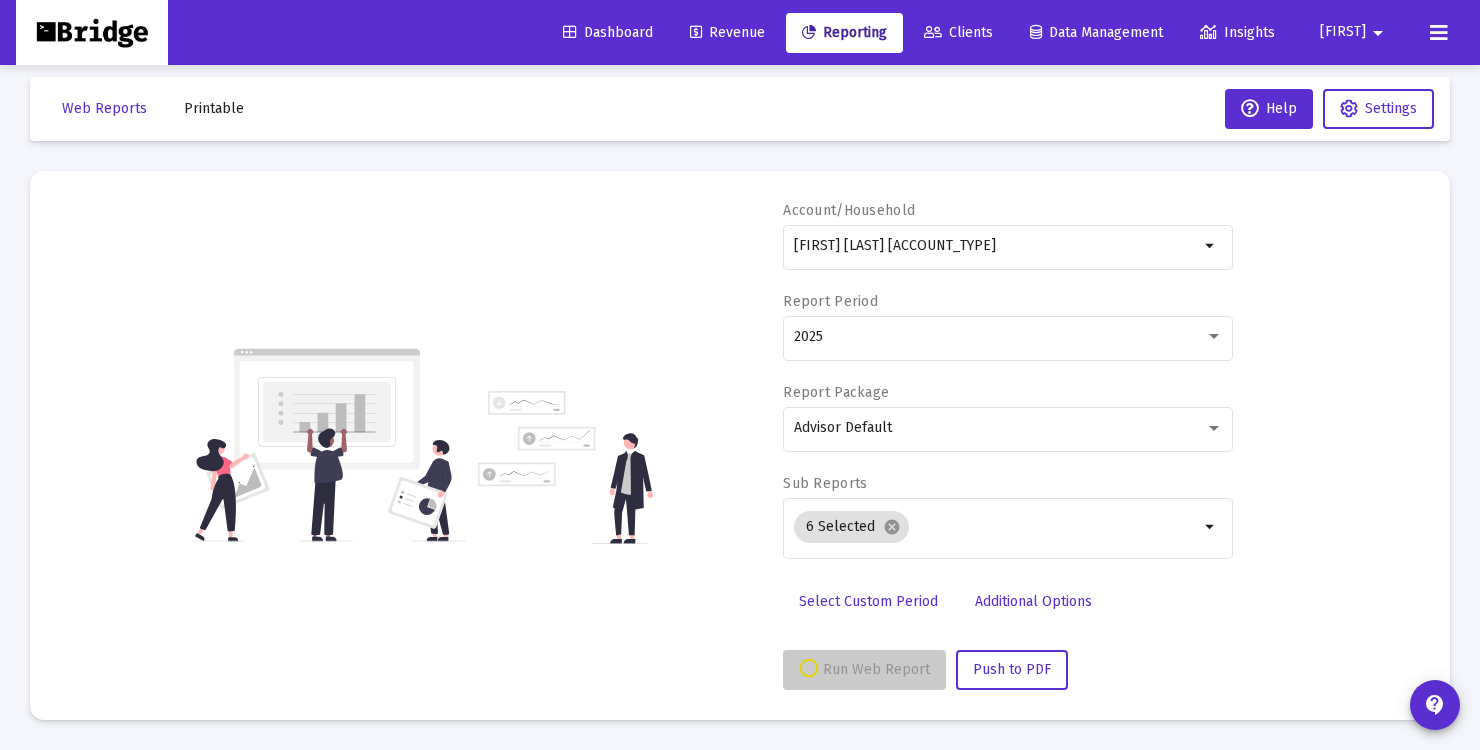 scroll, scrollTop: 16, scrollLeft: 0, axis: vertical 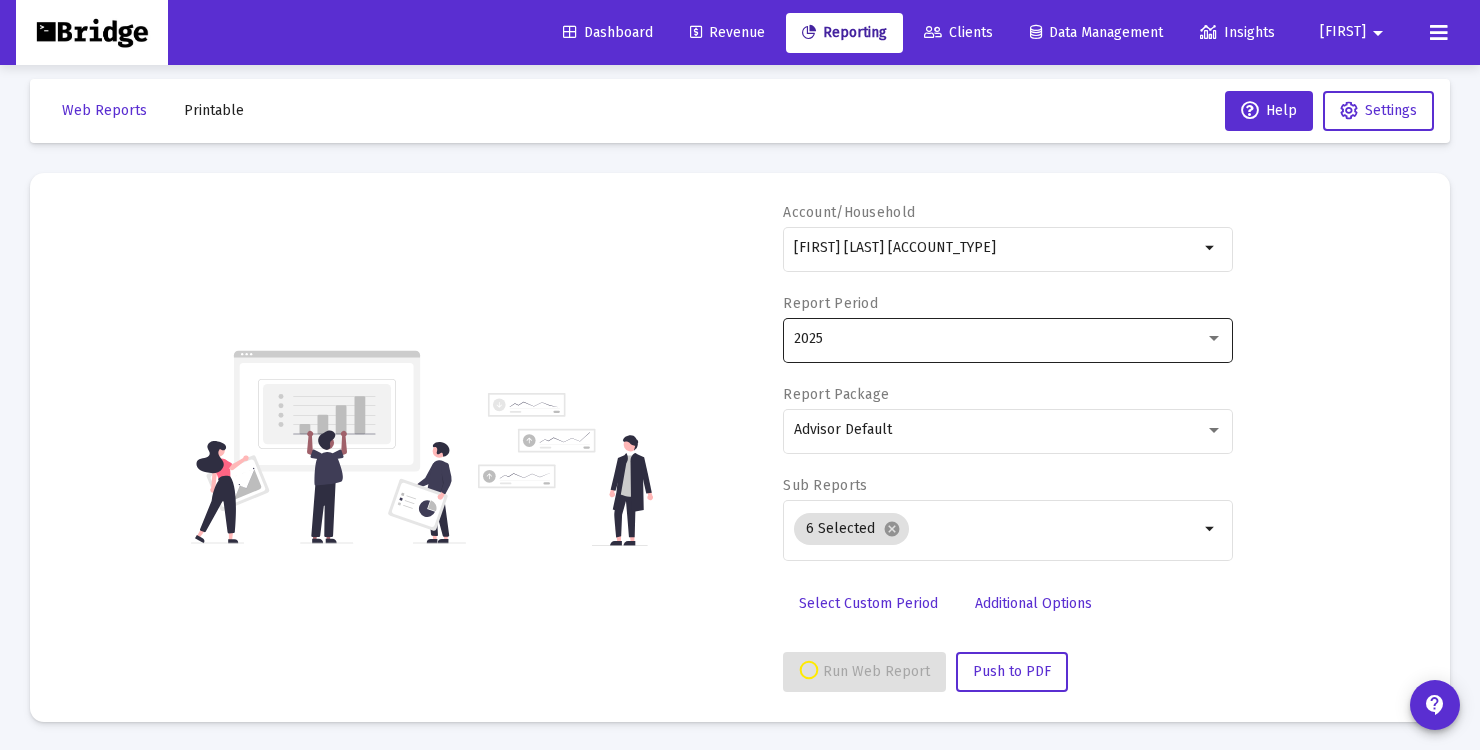 click on "2025" at bounding box center [999, 339] 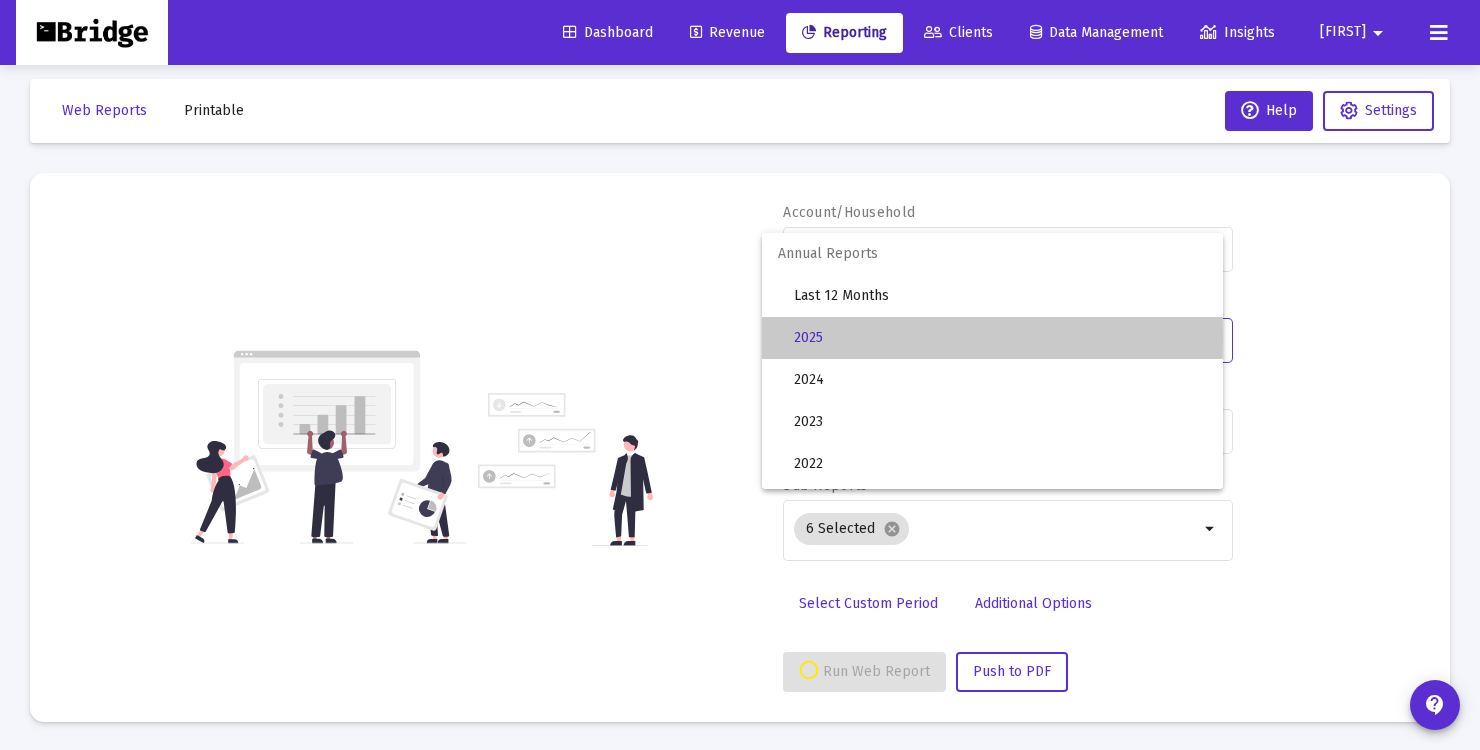 click on "2025" at bounding box center (1000, 338) 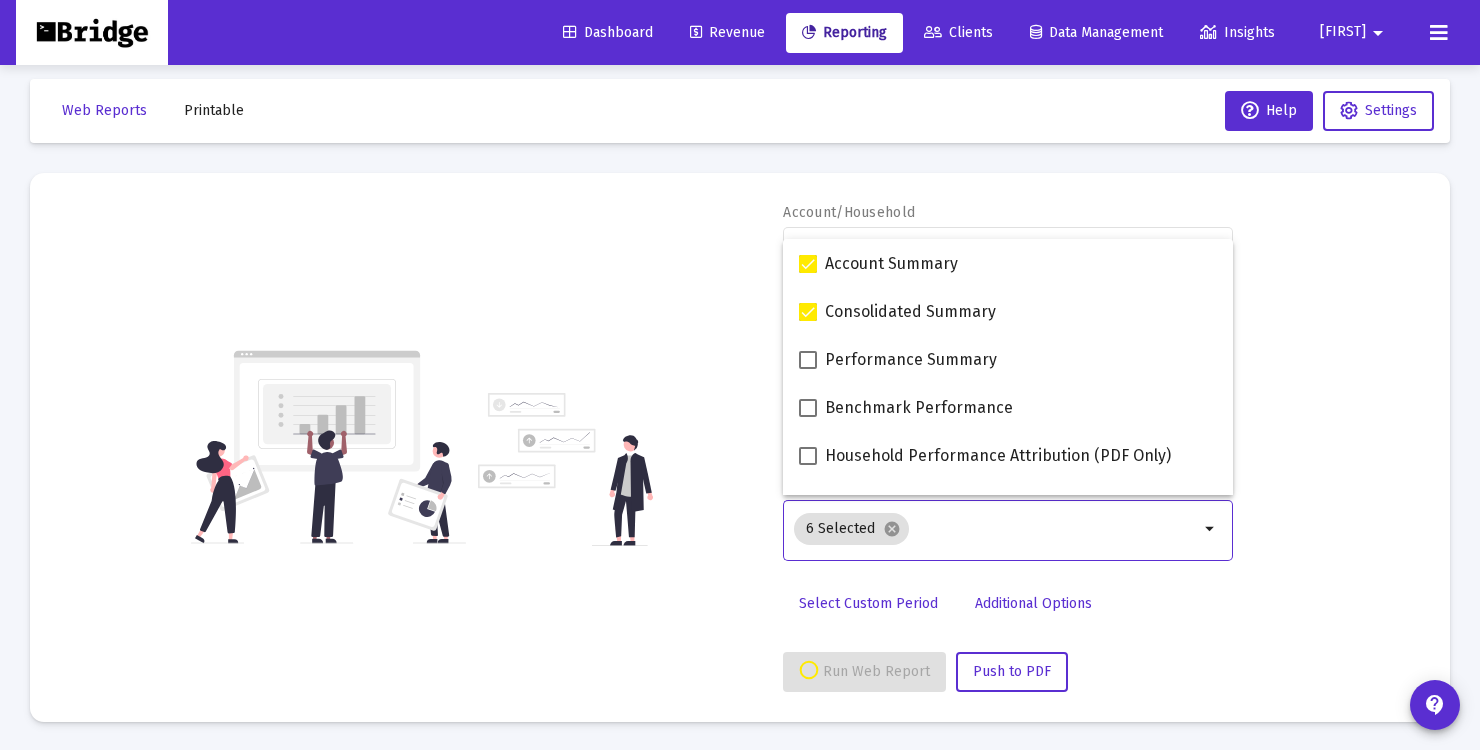 click at bounding box center (1058, 529) 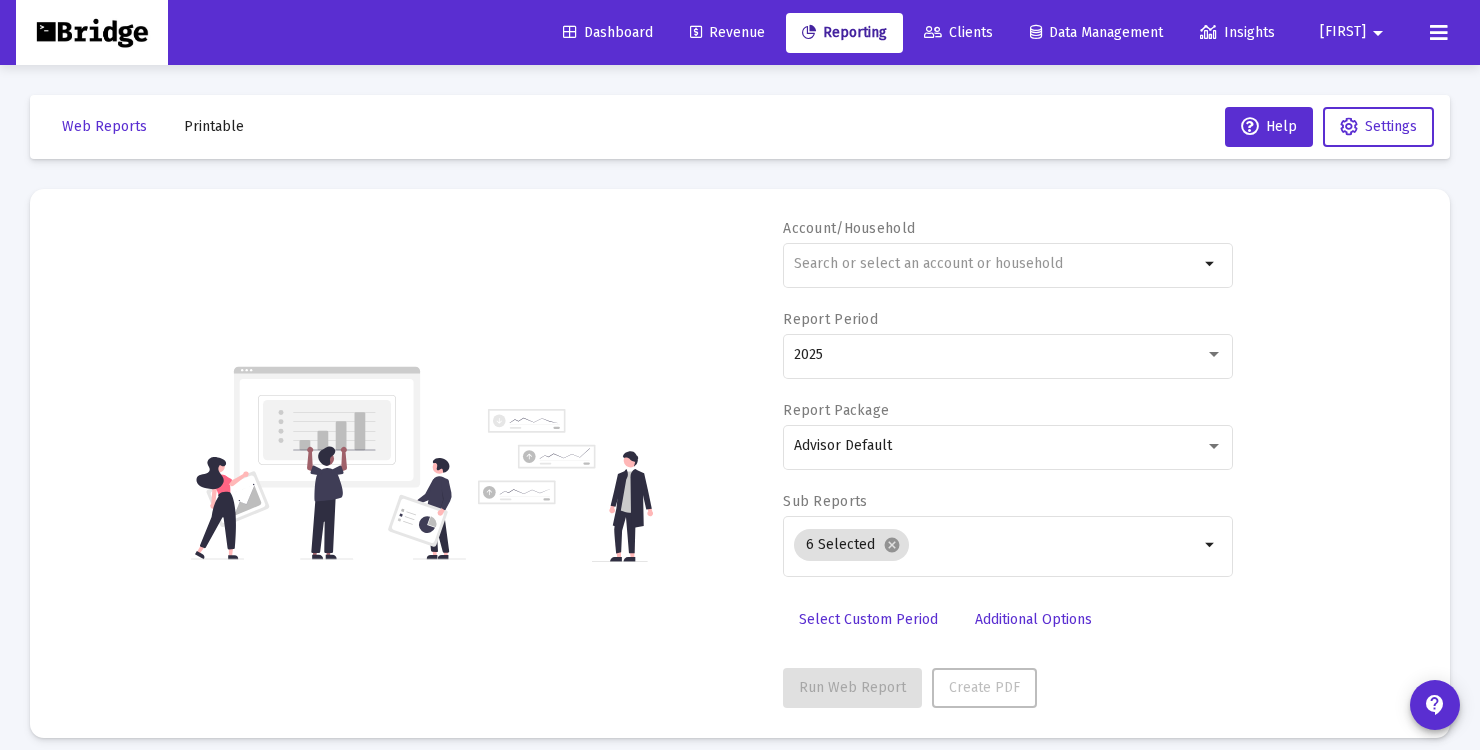 scroll, scrollTop: 16, scrollLeft: 0, axis: vertical 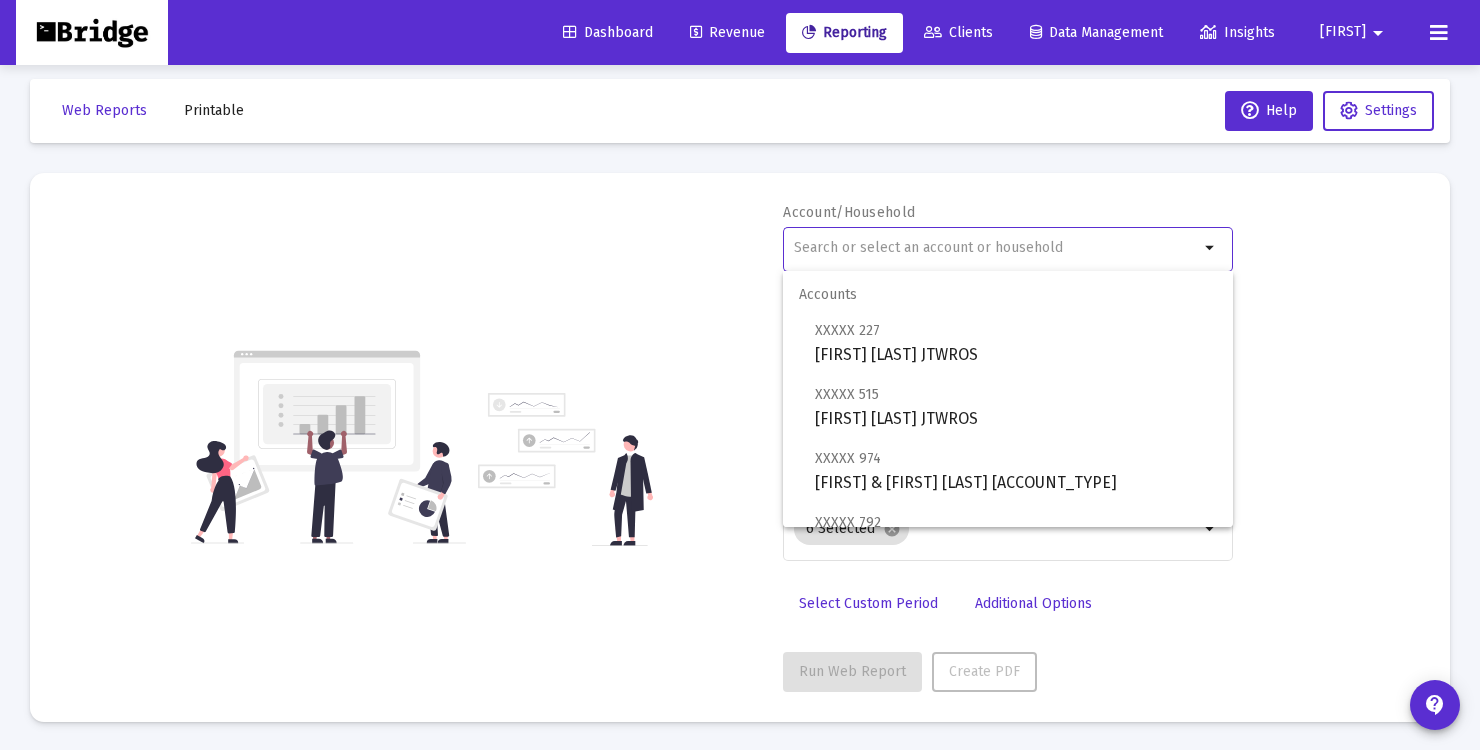 click at bounding box center (996, 248) 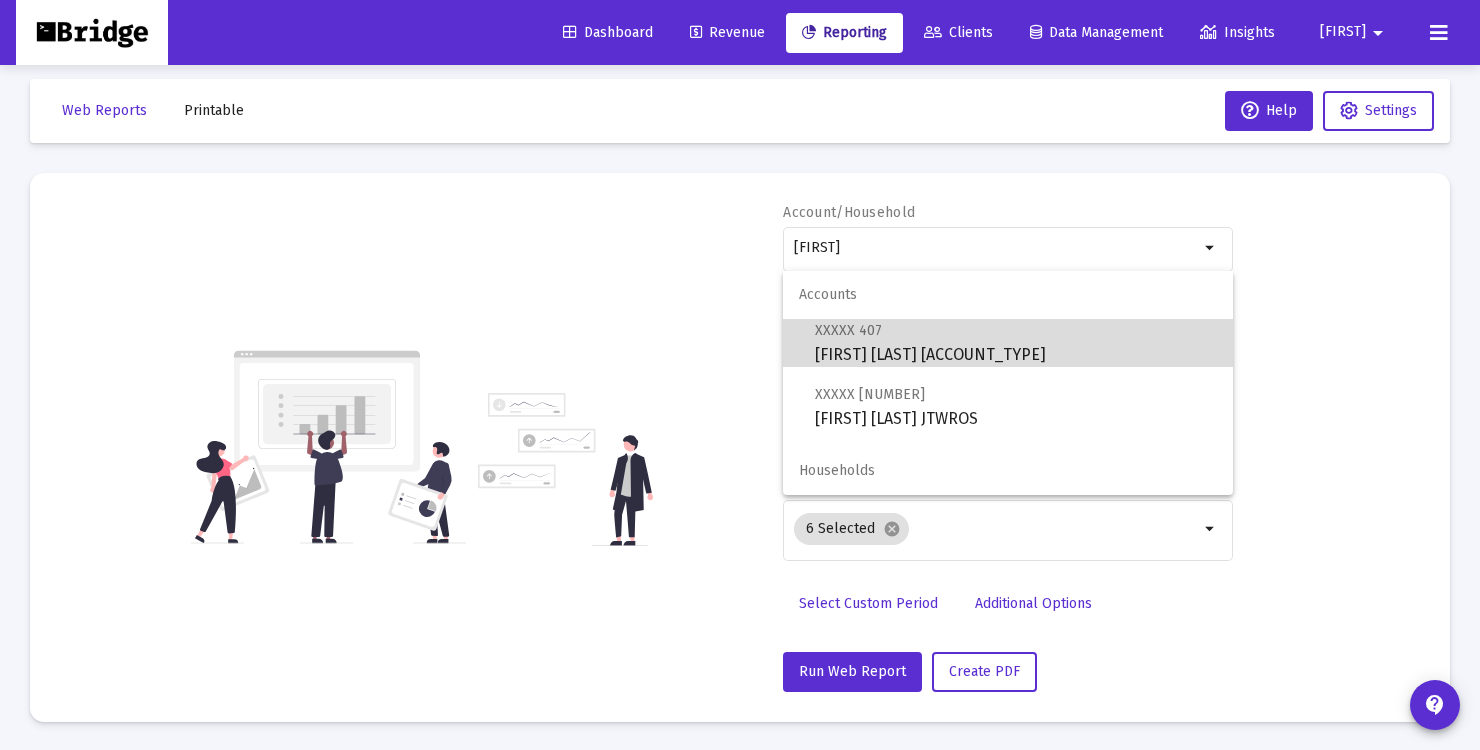 click on "XXXXX [NUMBER] [FIRST] [LAST] Roth IRA" at bounding box center [1016, 342] 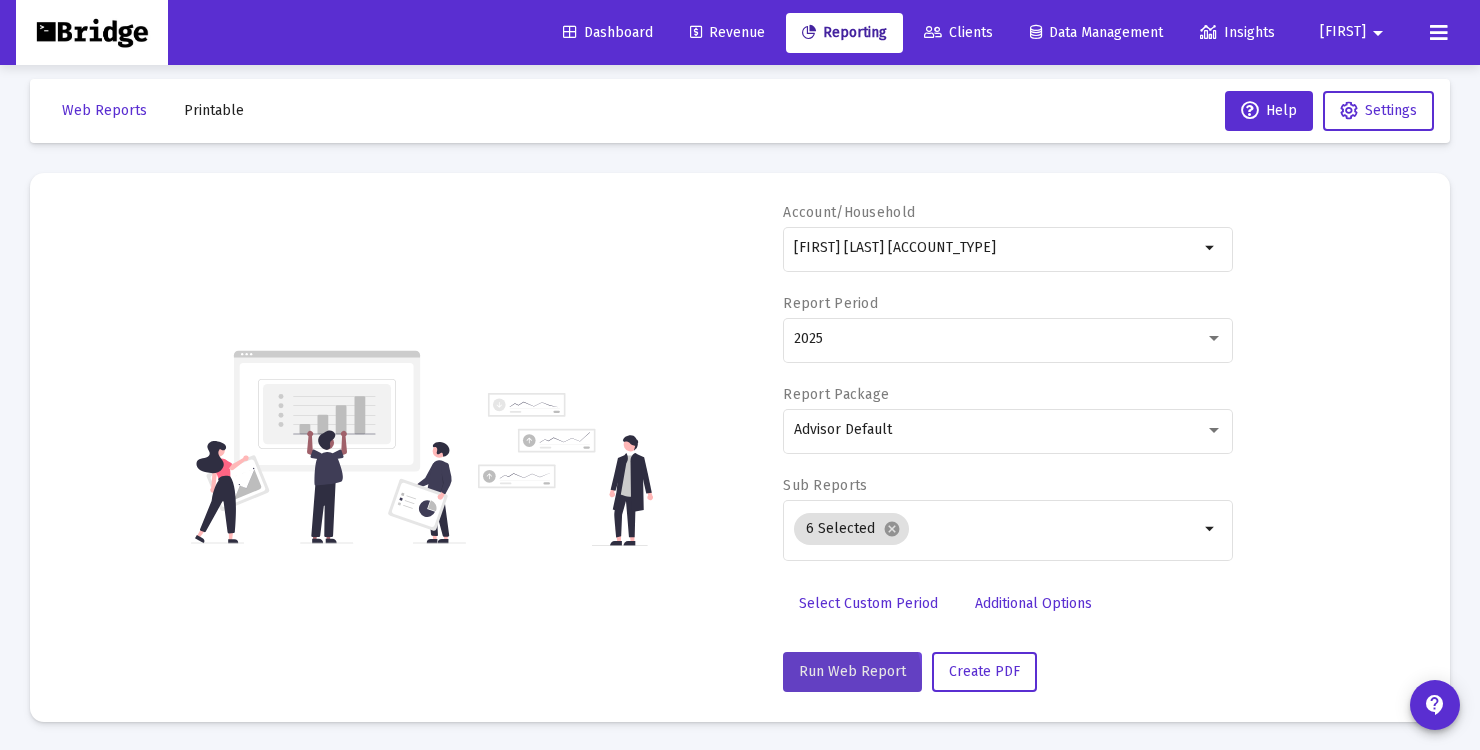 click on "Run Web Report" 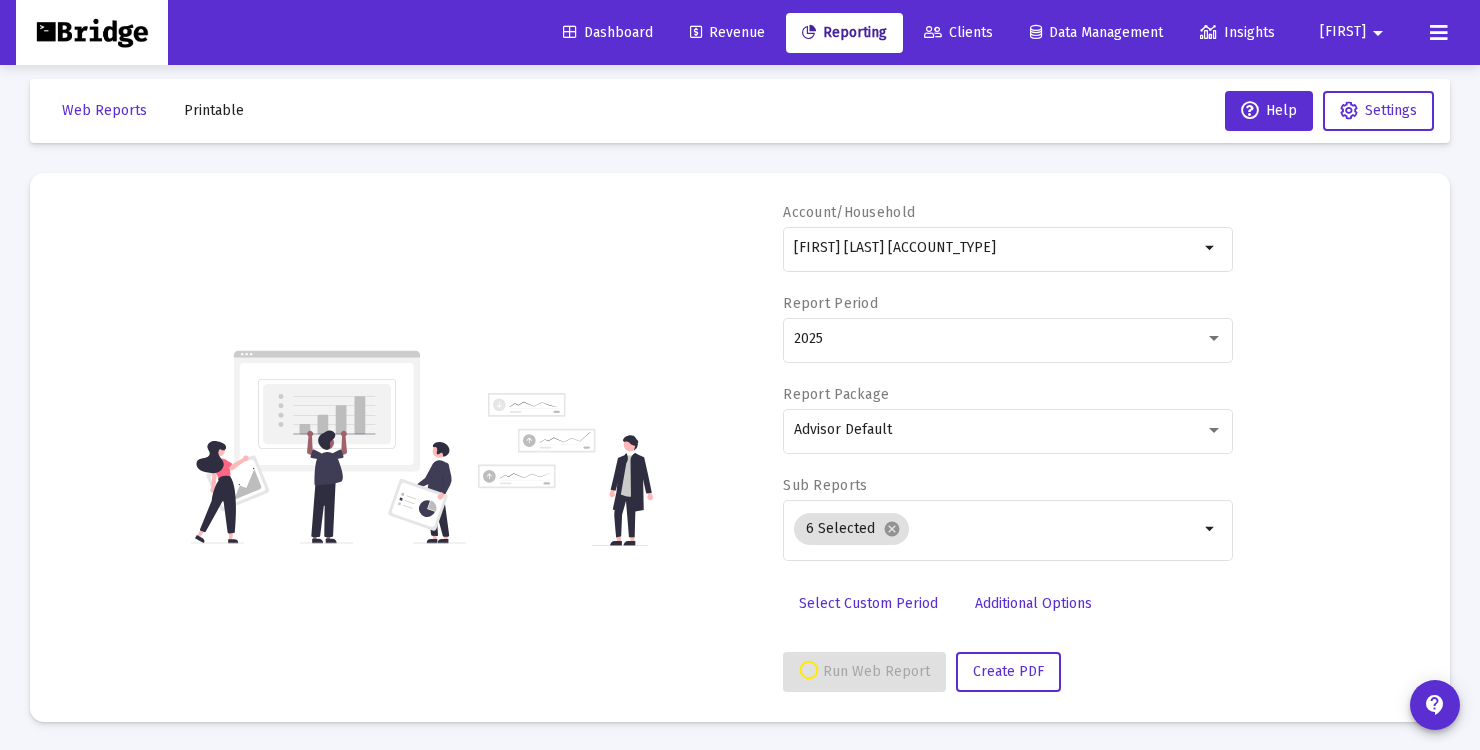 select on "View all" 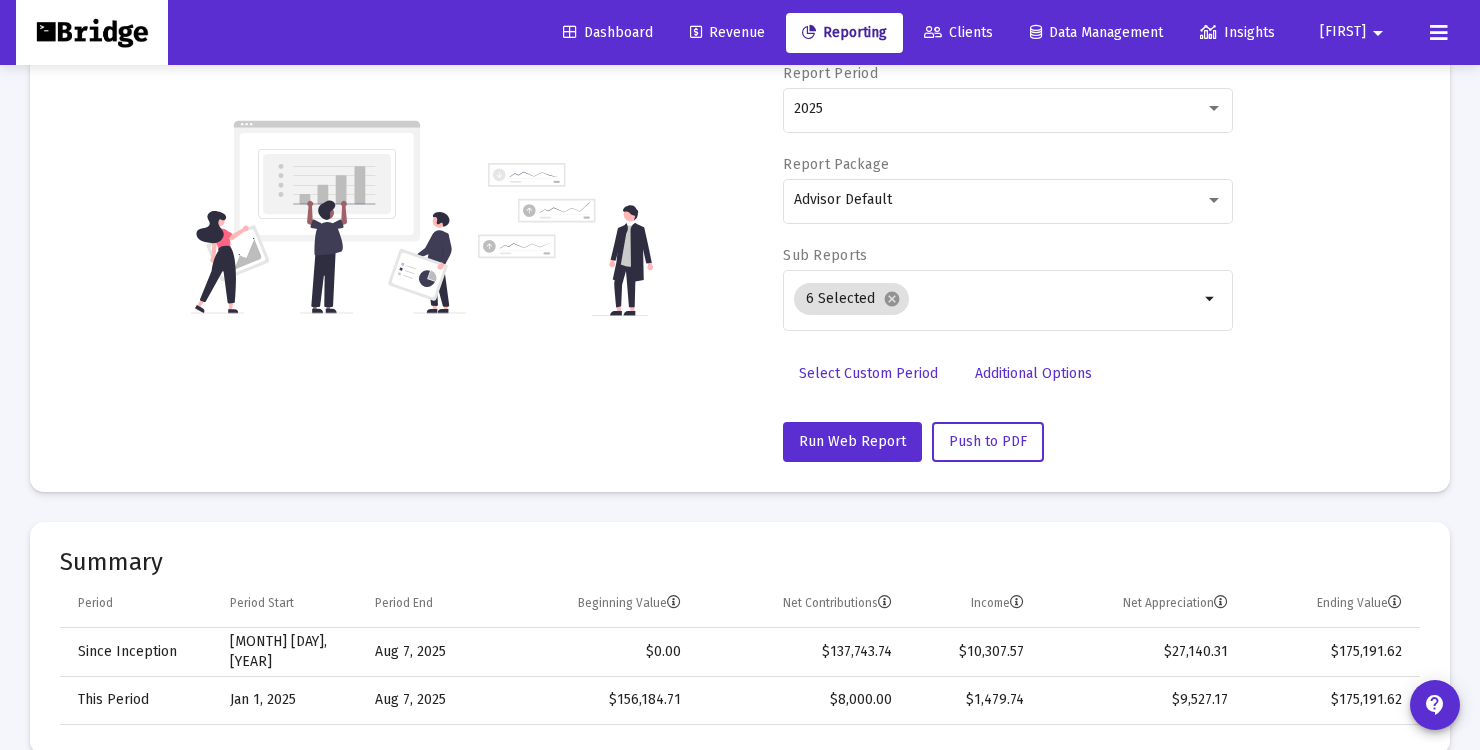 scroll, scrollTop: 0, scrollLeft: 0, axis: both 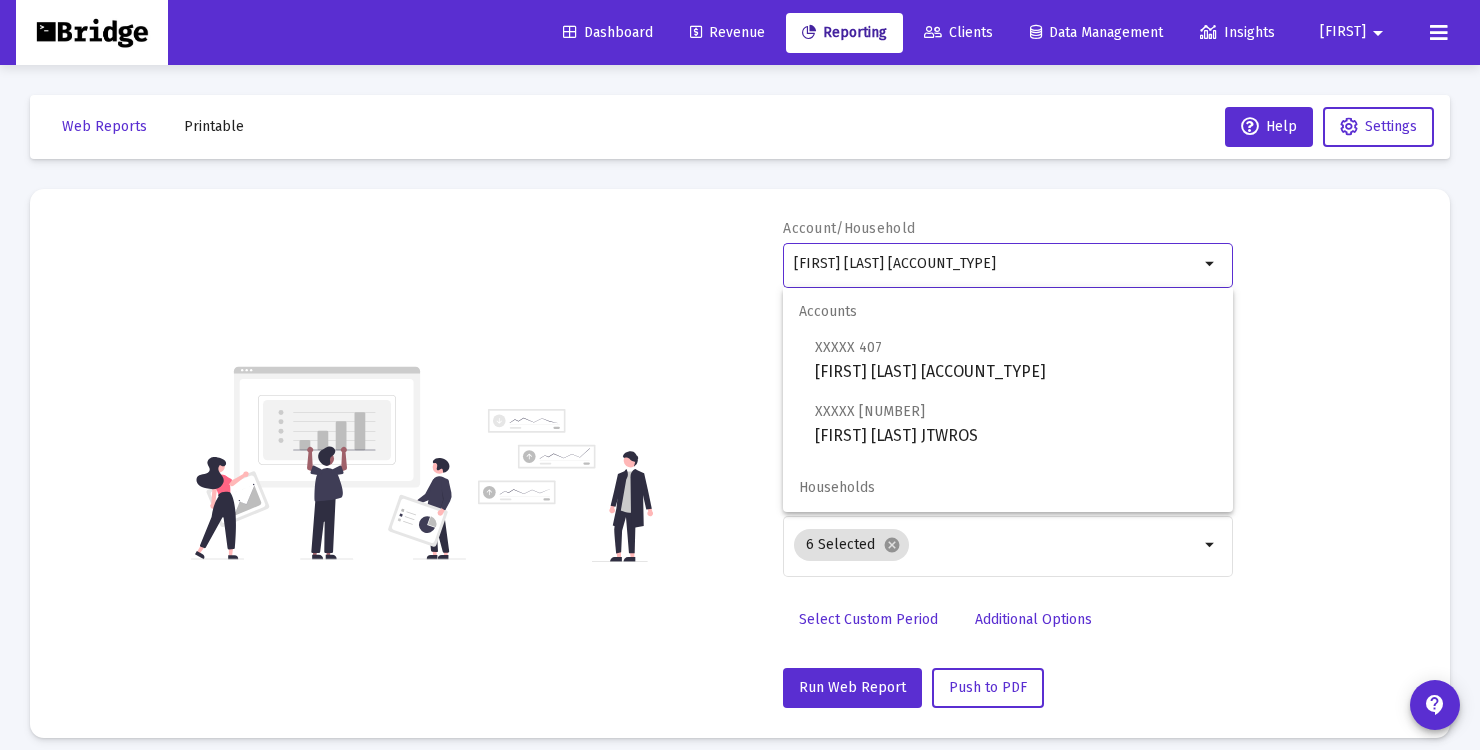 click on "[FIRST] [LAST] [ACCOUNT_TYPE]" at bounding box center (996, 264) 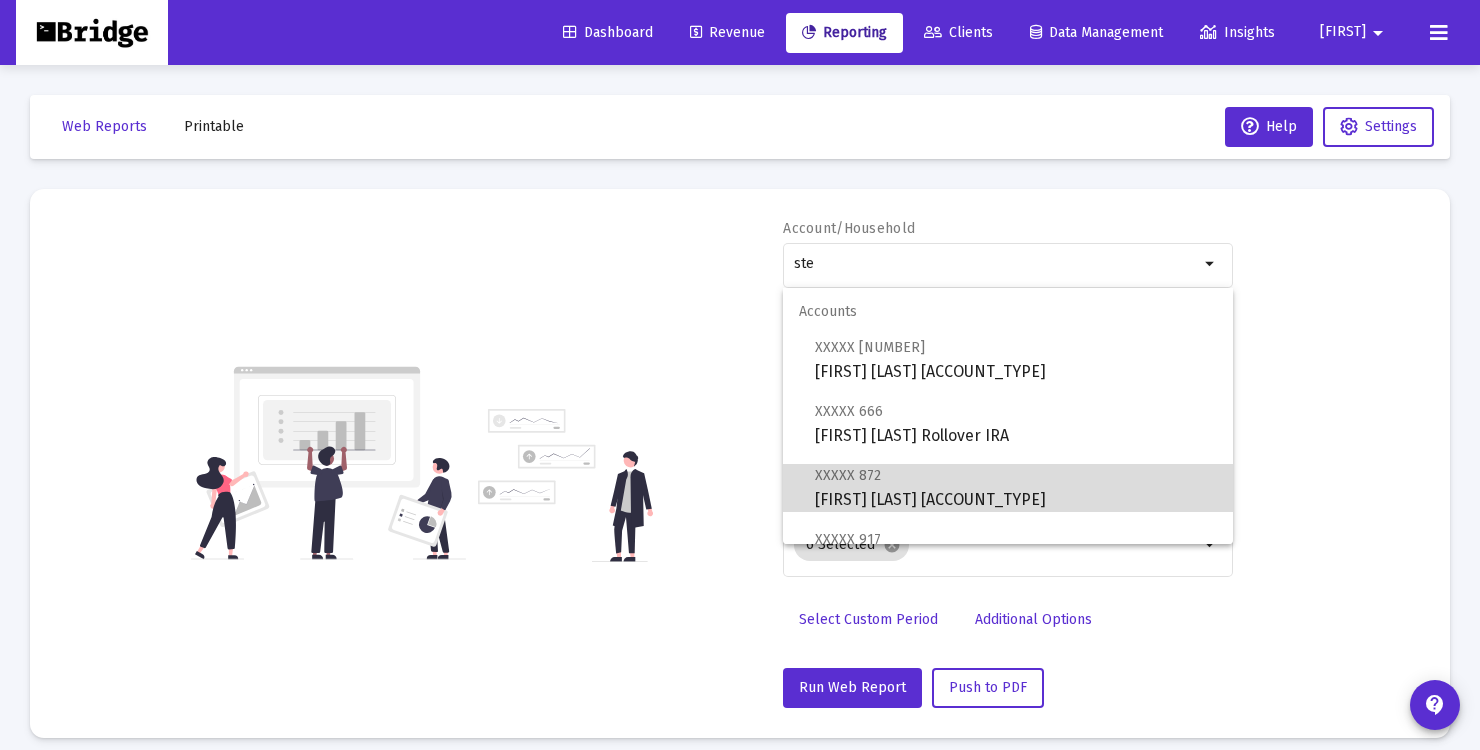 click on "XXXXX [NUMBER] [FIRST] [LAST] Roth IRA" at bounding box center (1016, 487) 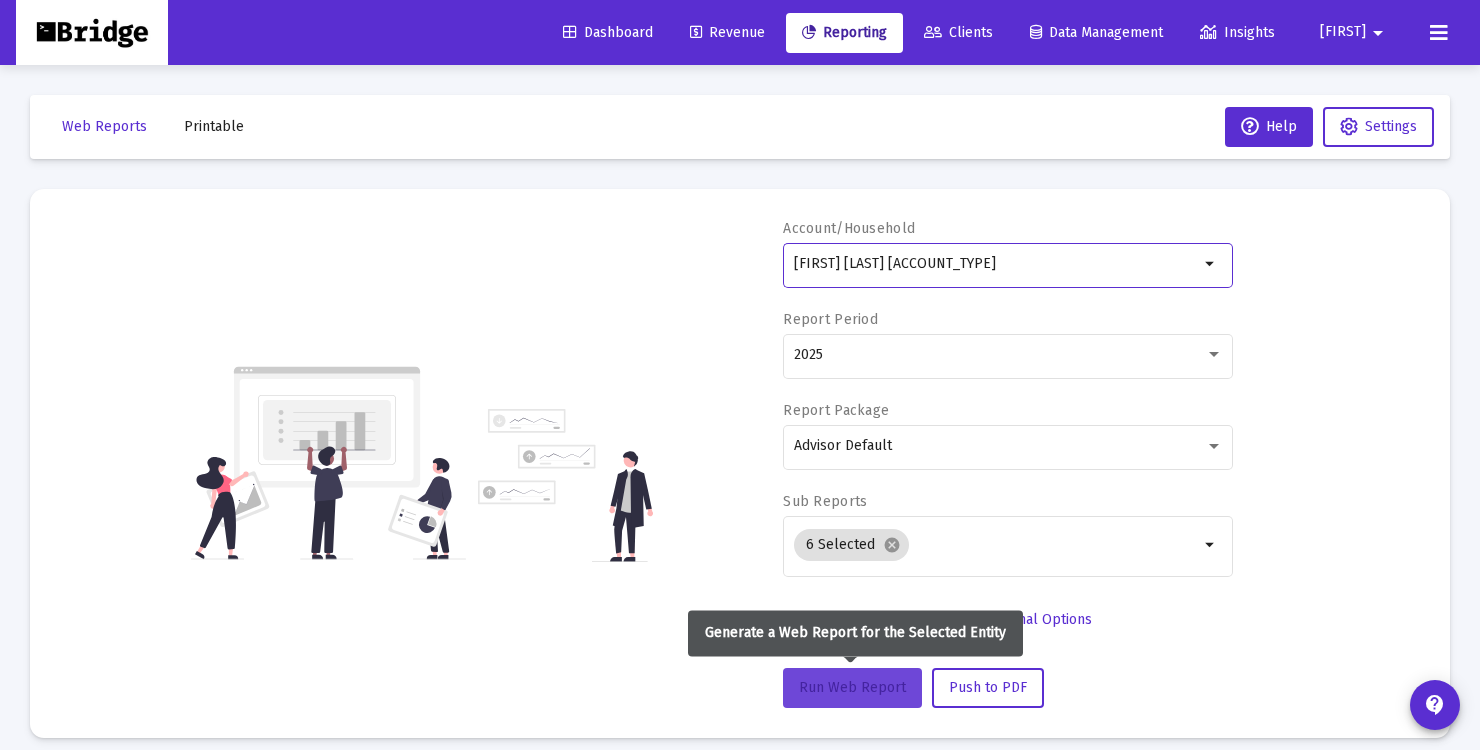 click on "Run Web Report" 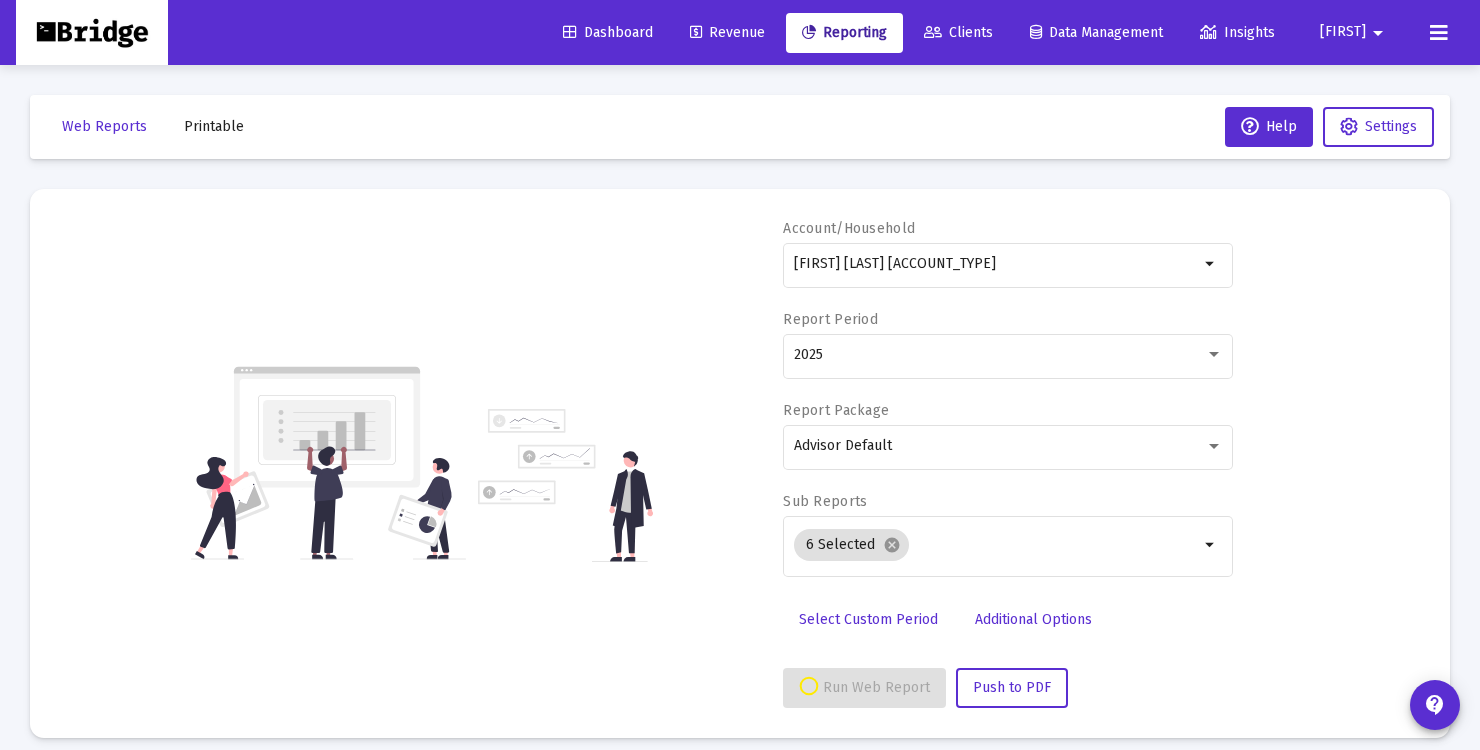 select on "View all" 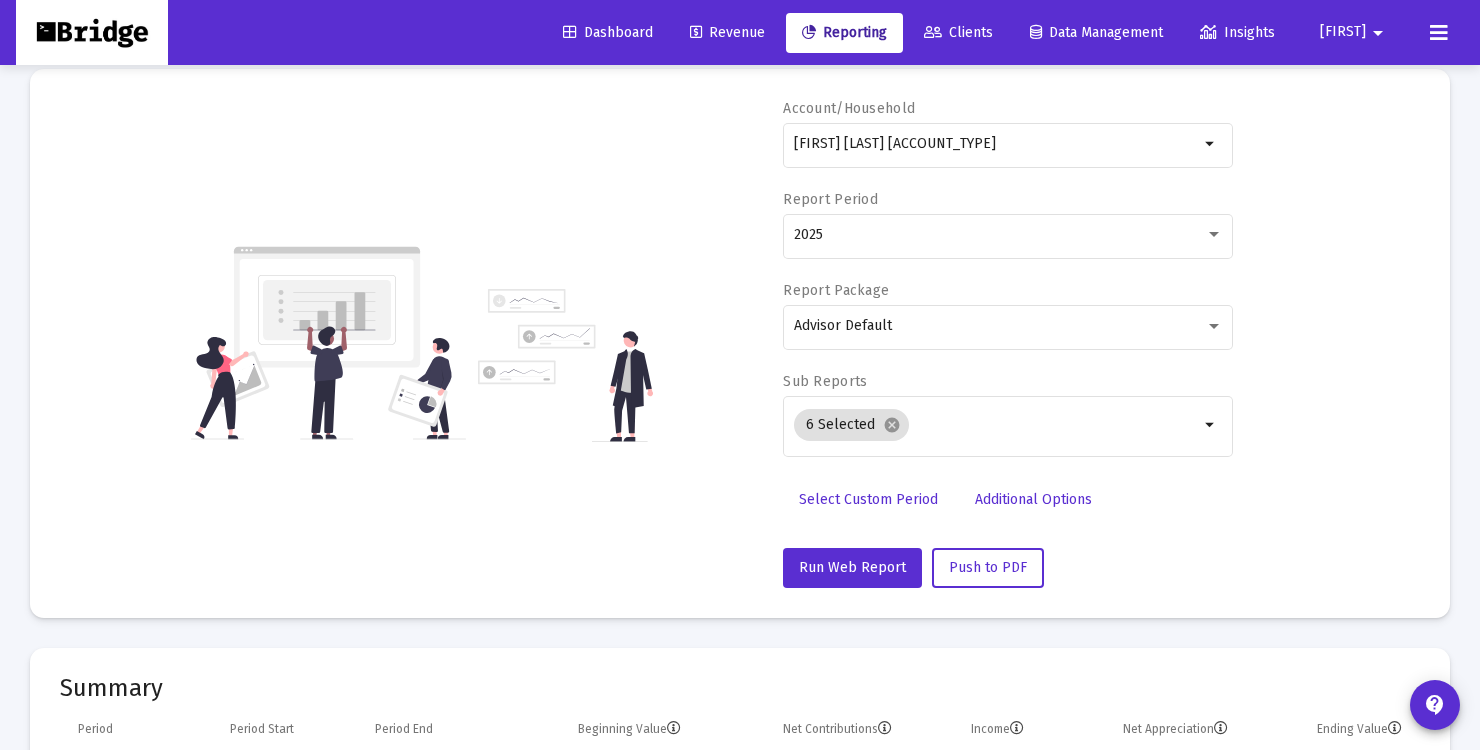 scroll, scrollTop: 0, scrollLeft: 0, axis: both 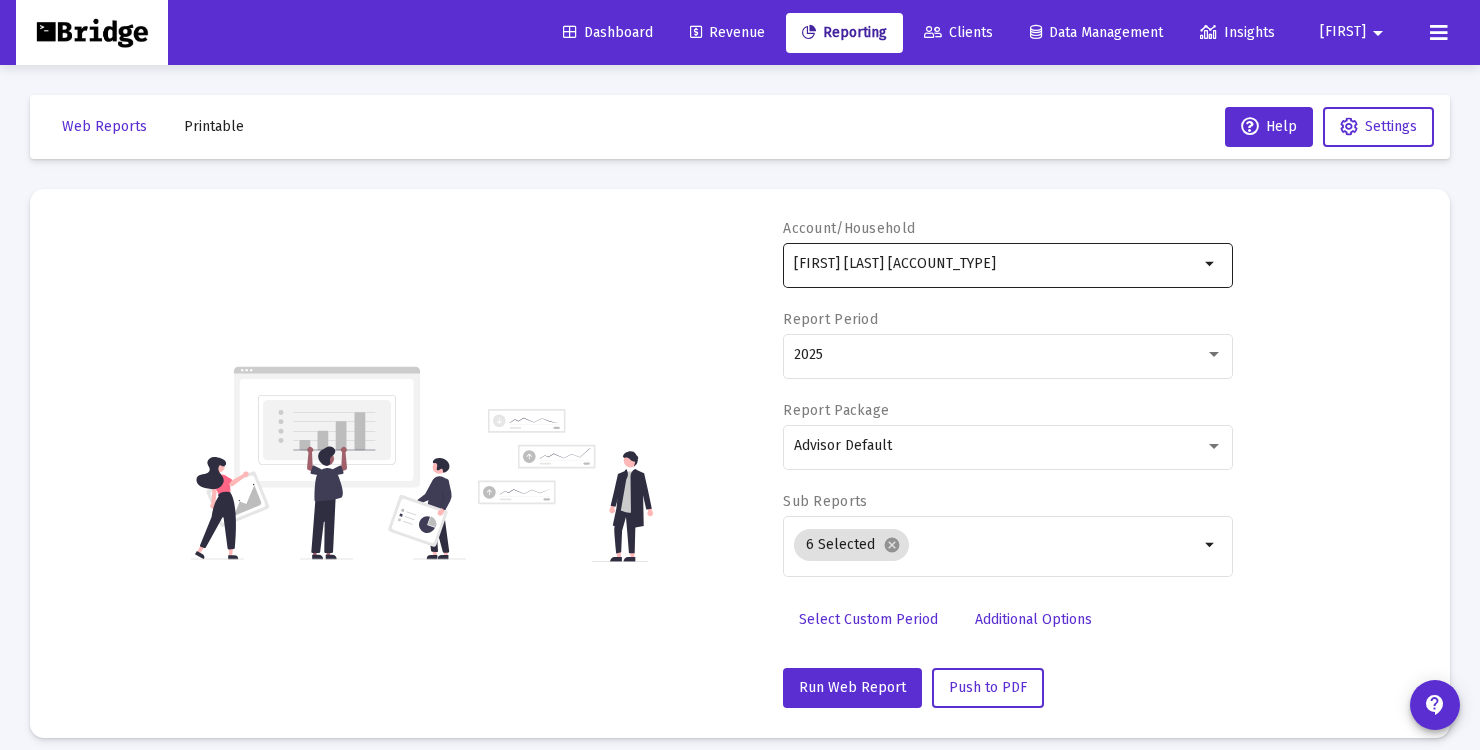 click on "[FIRST] [LAST] [ACCOUNT_TYPE]" at bounding box center [996, 264] 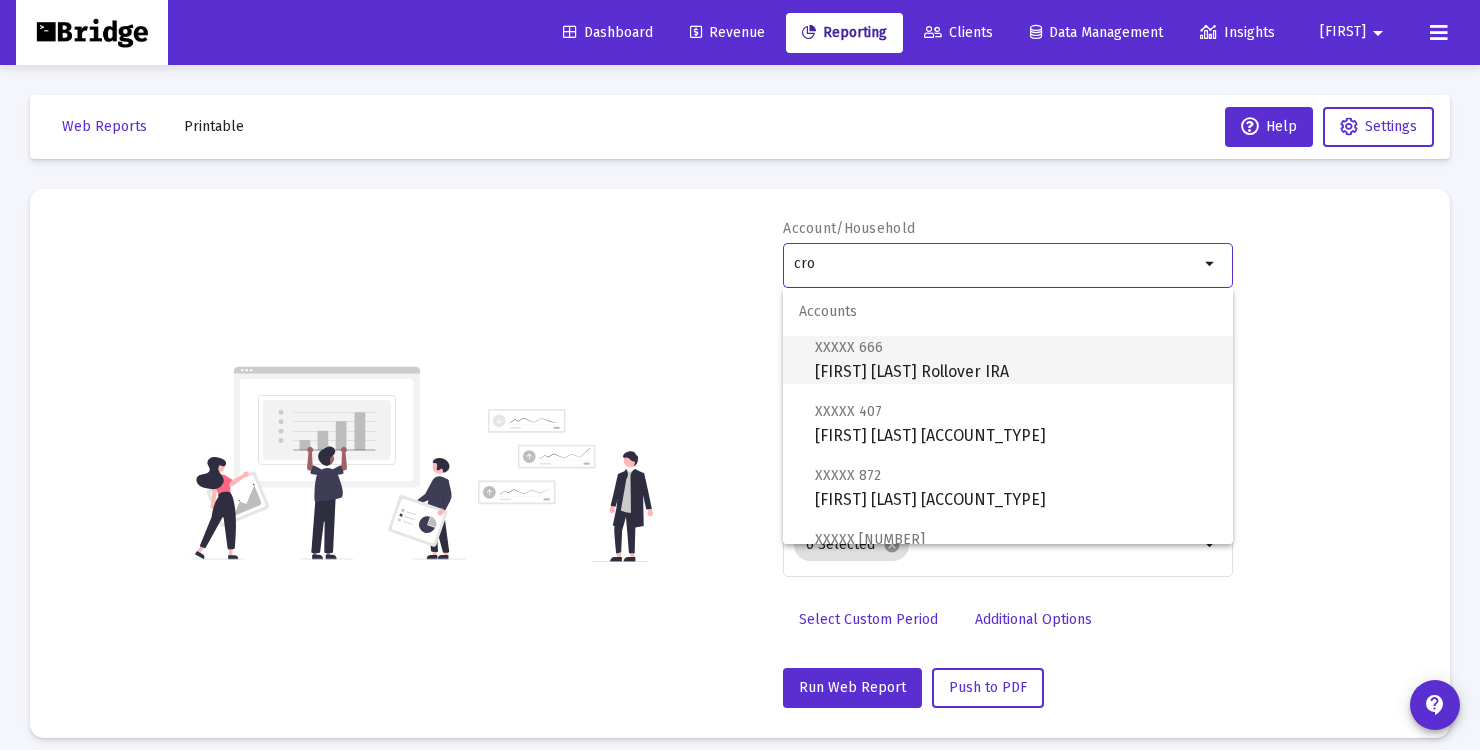 scroll, scrollTop: 144, scrollLeft: 0, axis: vertical 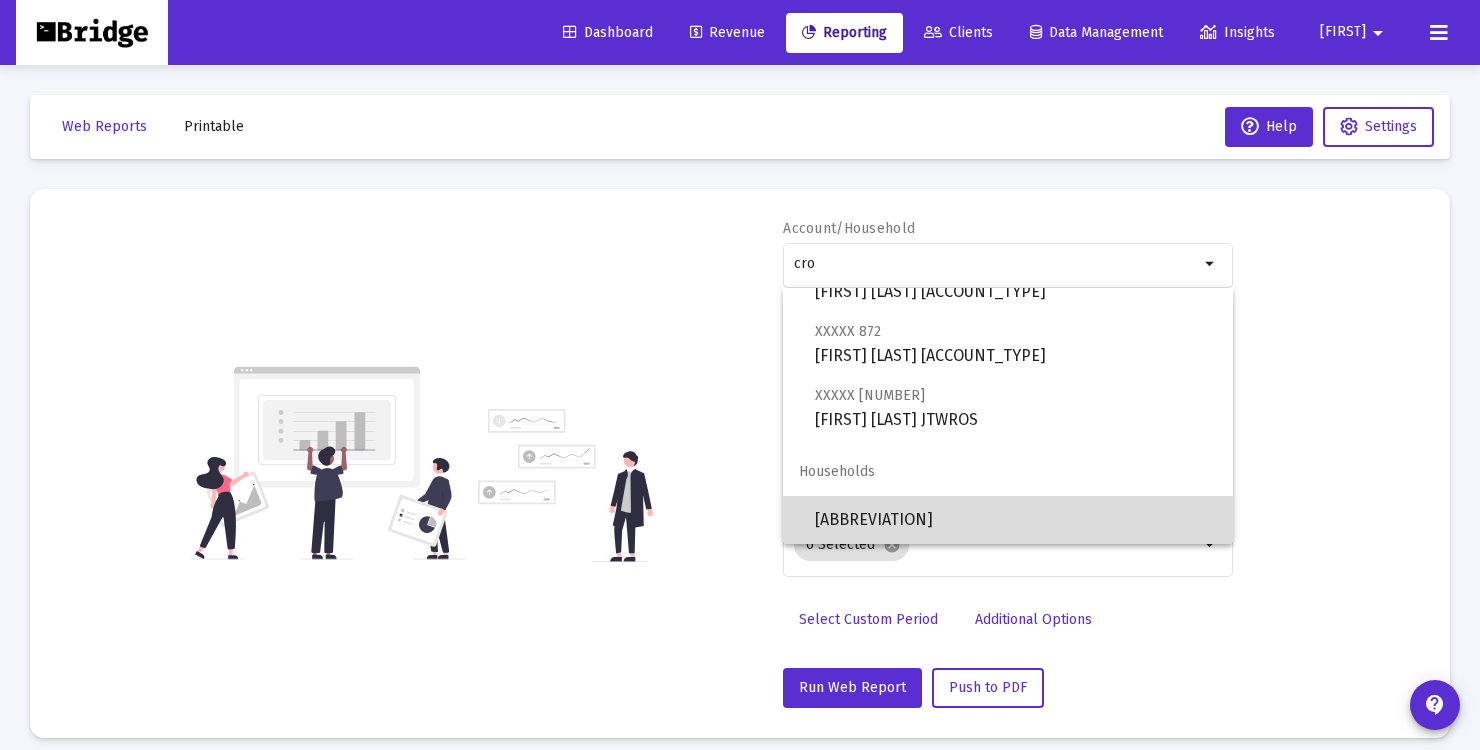 click on "[ABBREVIATION]" at bounding box center [1016, 520] 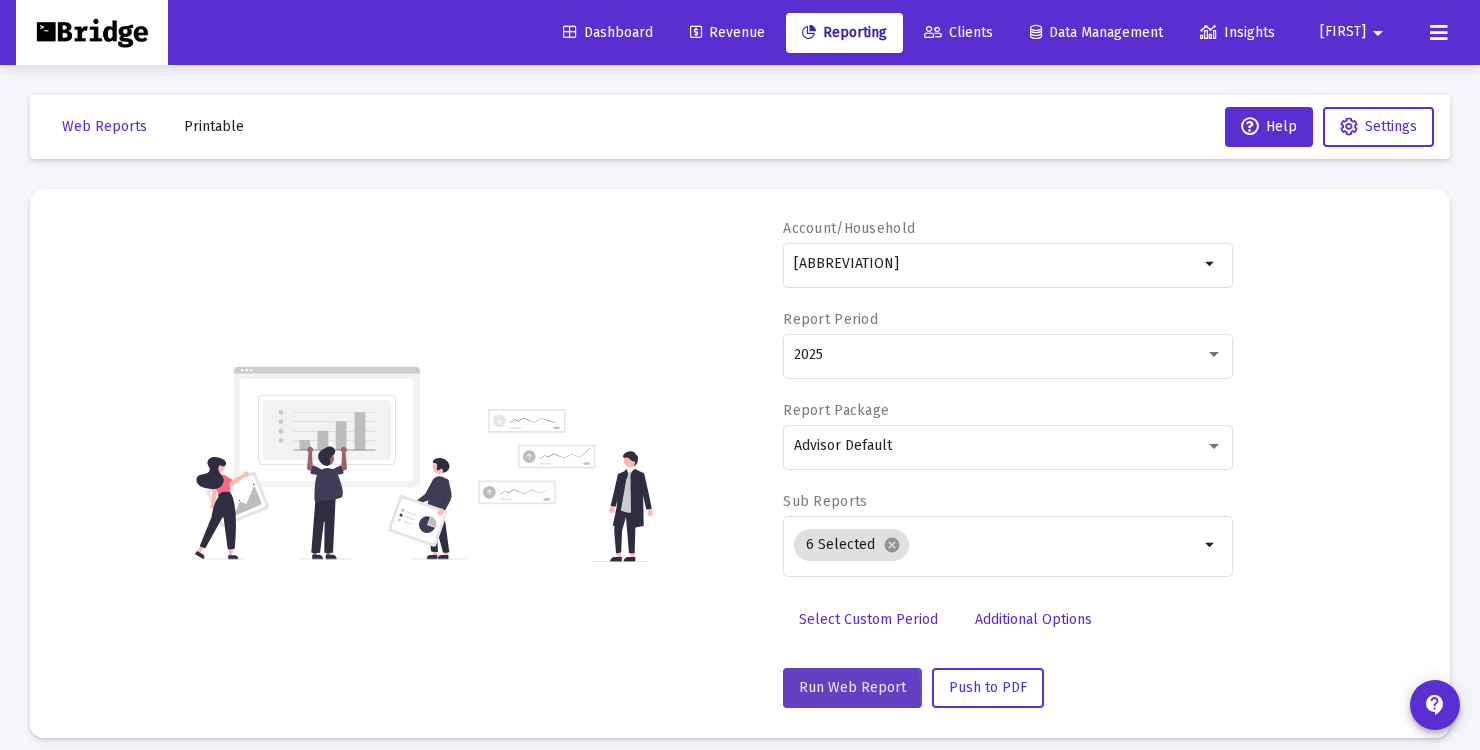 click on "Run Web Report" 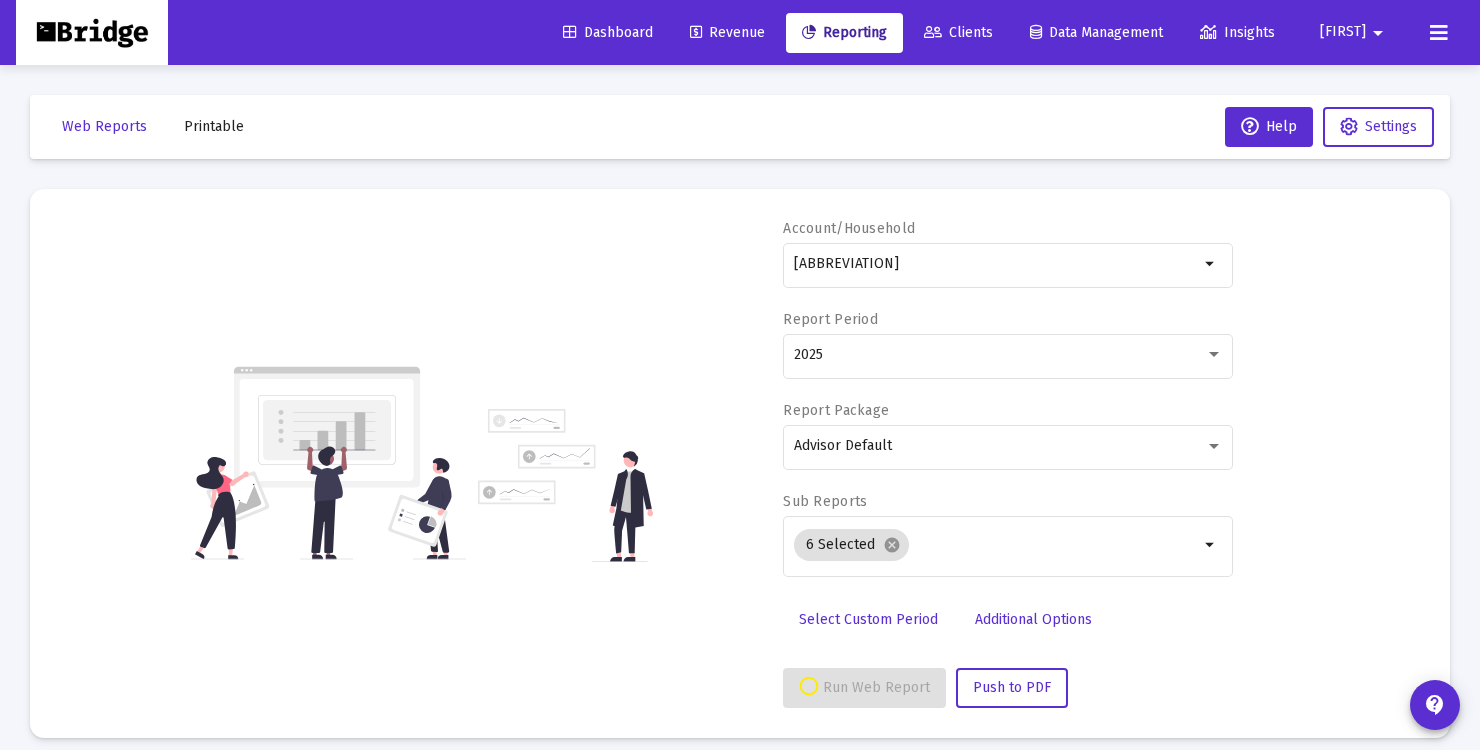 select on "View all" 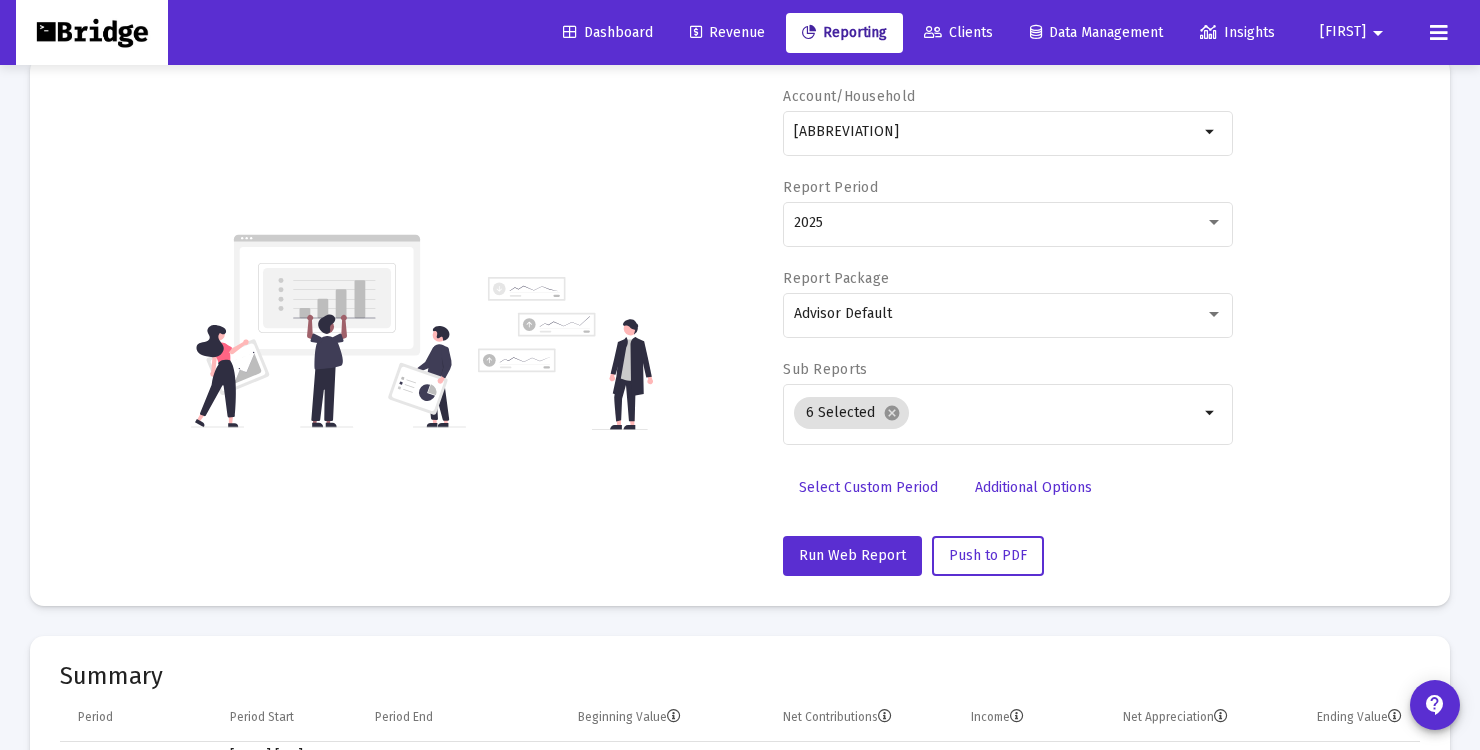 scroll, scrollTop: 0, scrollLeft: 0, axis: both 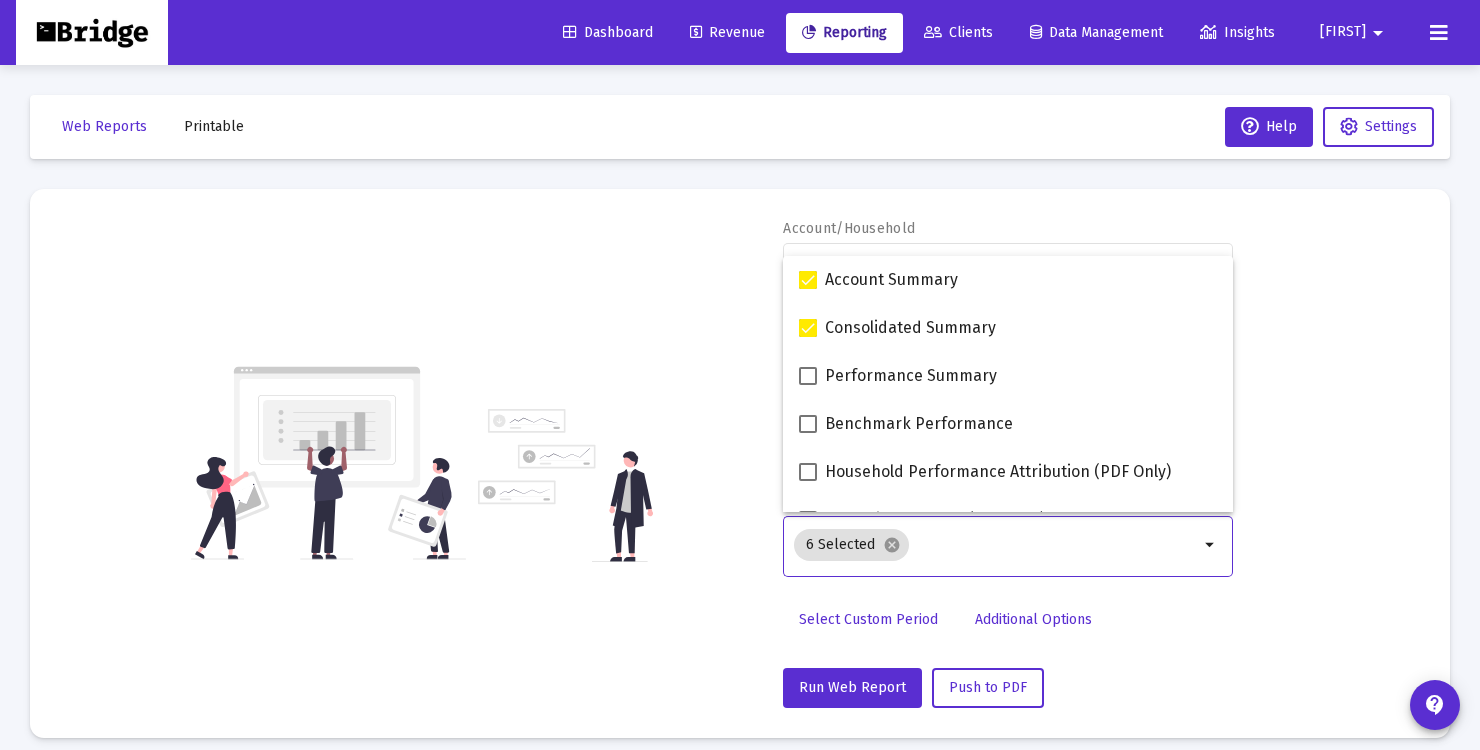 click at bounding box center (1058, 545) 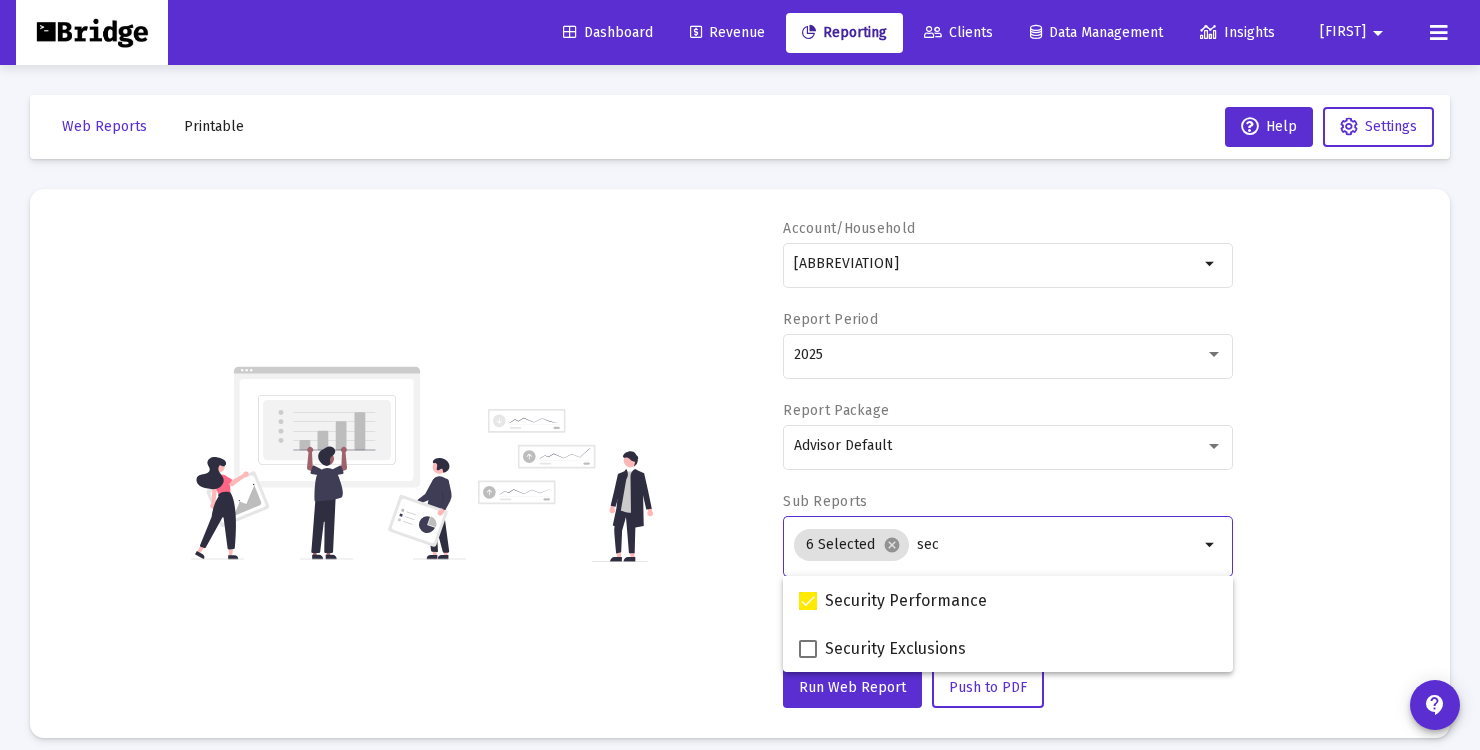 type on "sec" 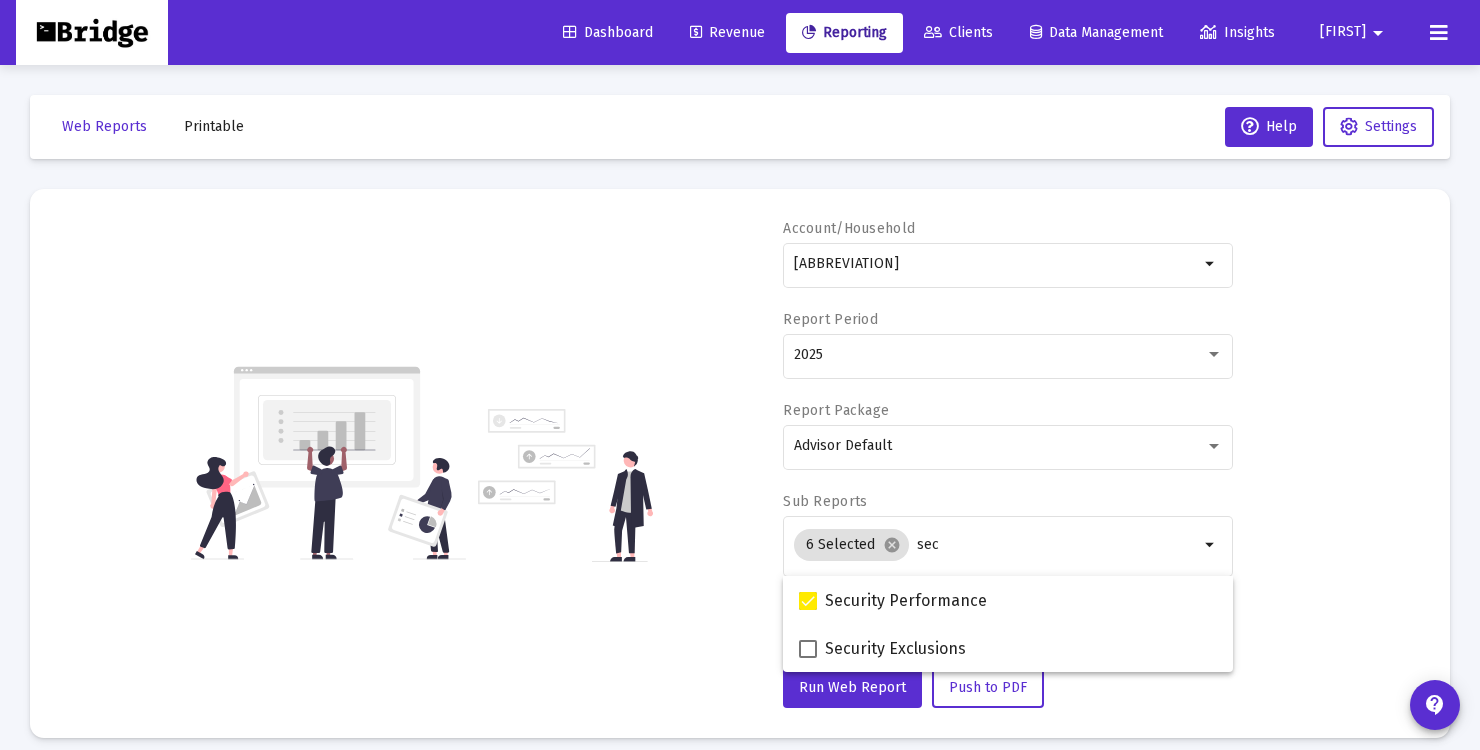click on "Account/Household [FIRST]-[LAST] arrow_drop_down Report Period [YEAR] Report Package Advisor Default Sub Reports  6 Selected  cancel sec arrow_drop_down  Select Custom Period   Additional Options   Run Web Report   Push to PDF" 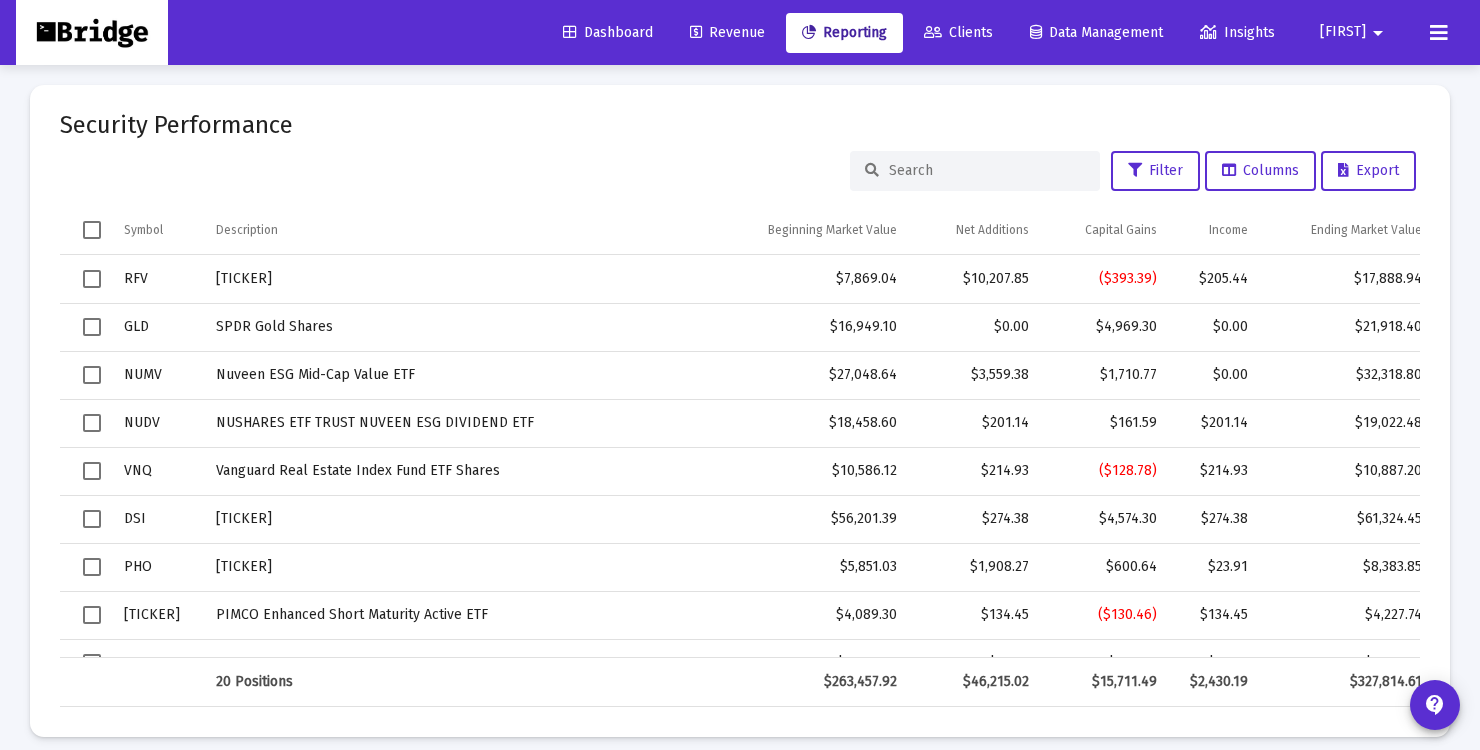 scroll, scrollTop: 3024, scrollLeft: 0, axis: vertical 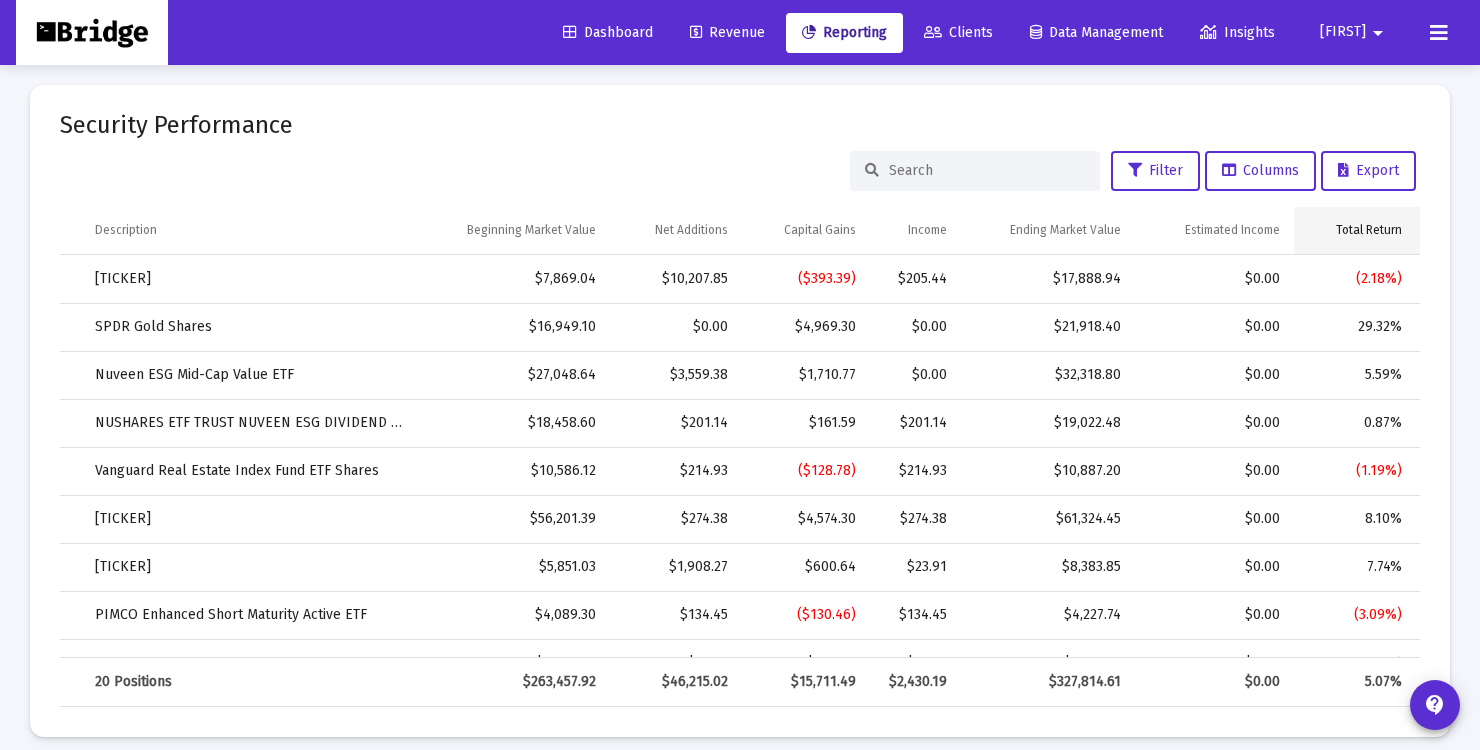 click on "Total Return" at bounding box center [1369, 230] 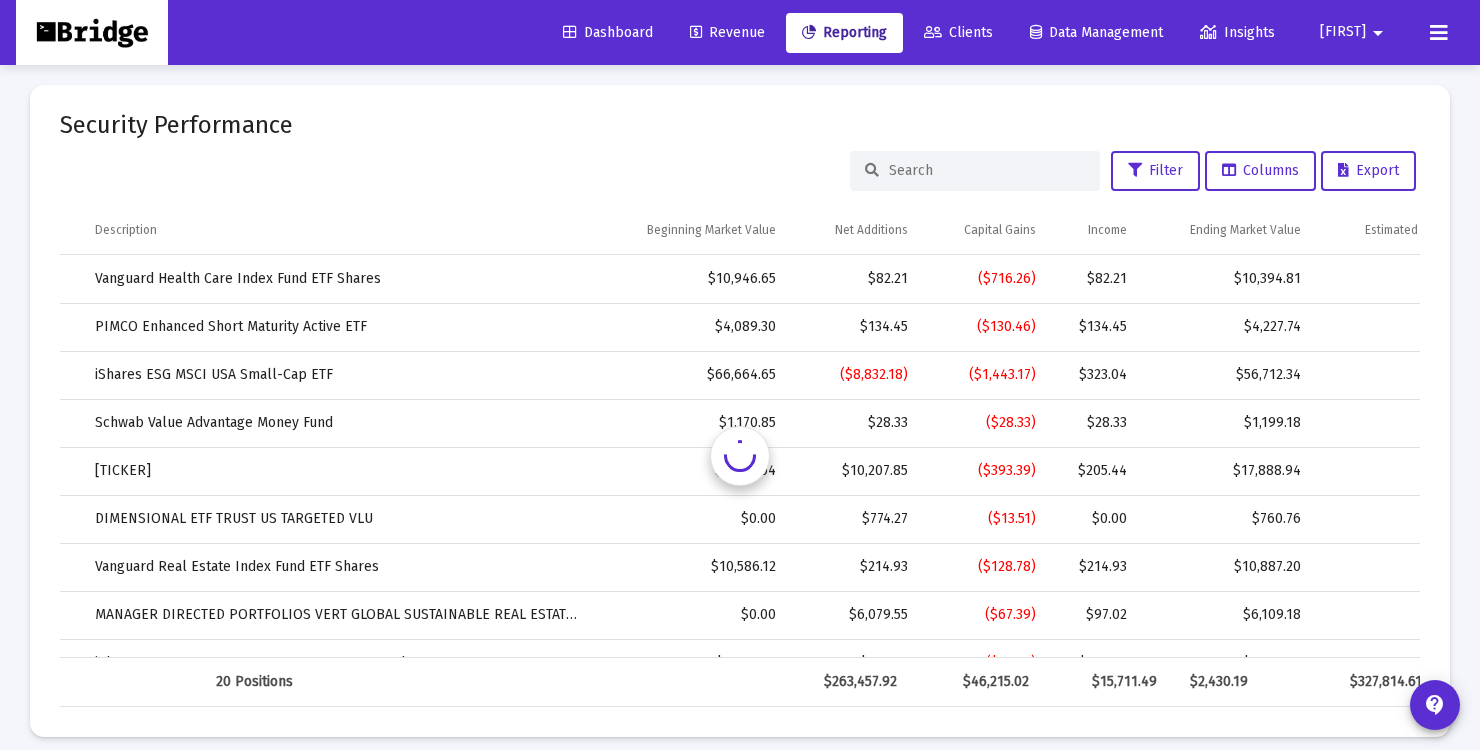 scroll, scrollTop: 0, scrollLeft: 122, axis: horizontal 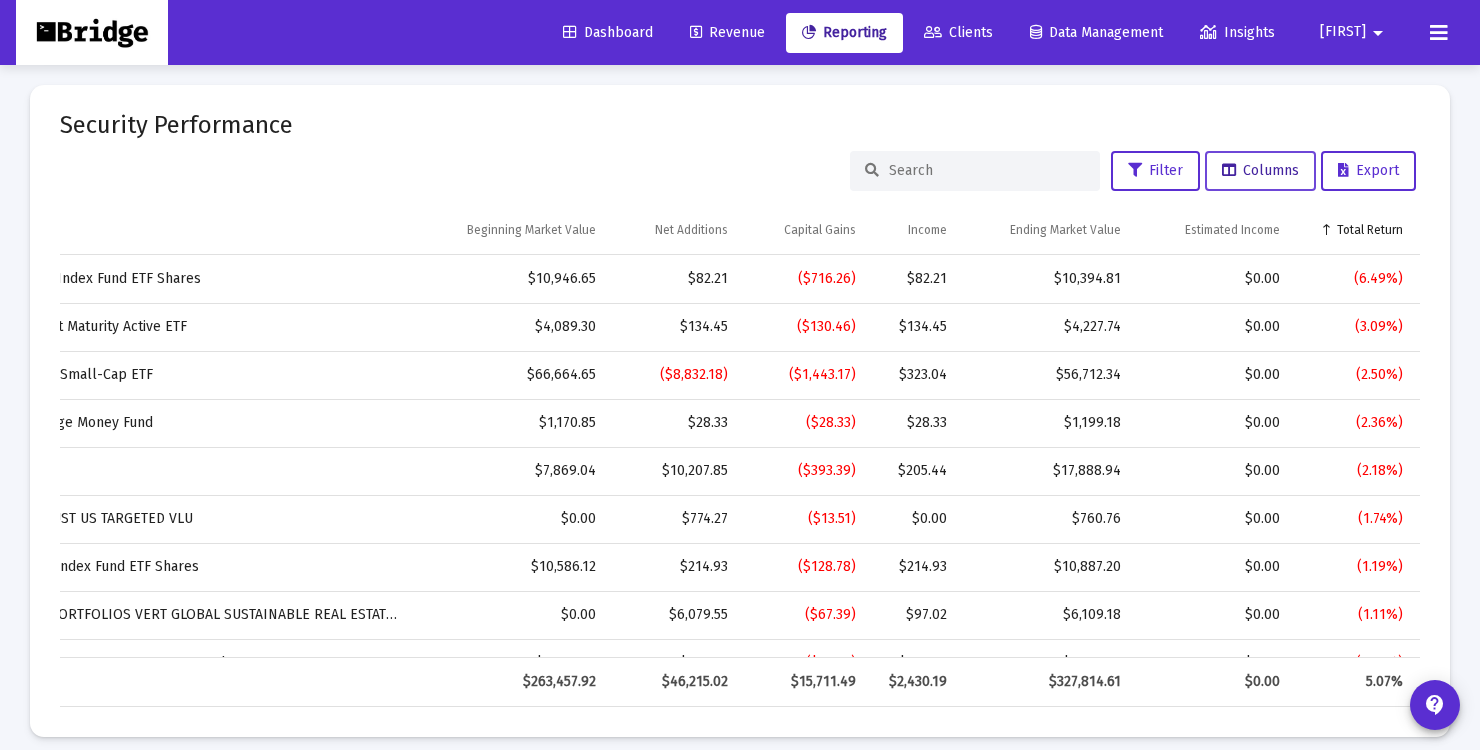 click on "Columns" 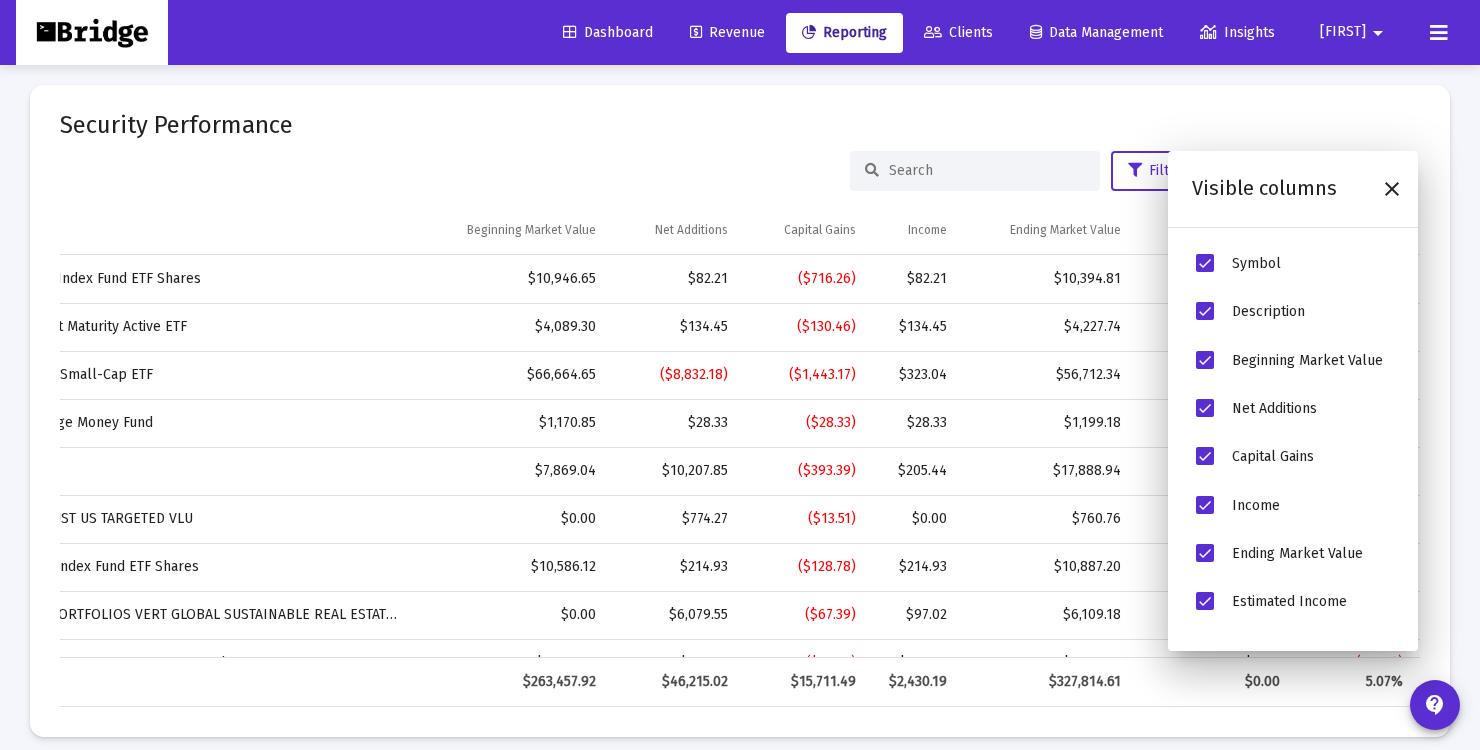 click on "Beginning Market Value" at bounding box center (1307, 360) 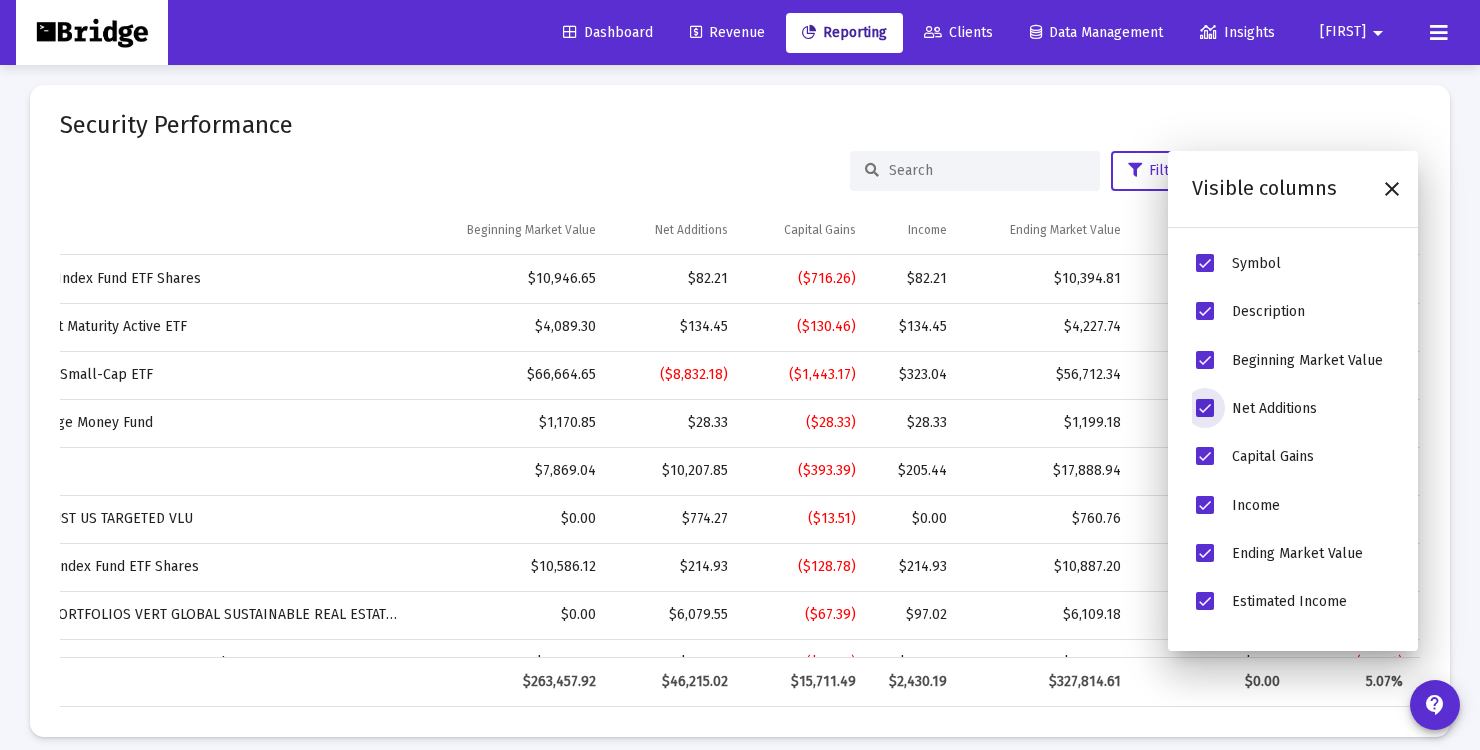 click at bounding box center [1205, 408] 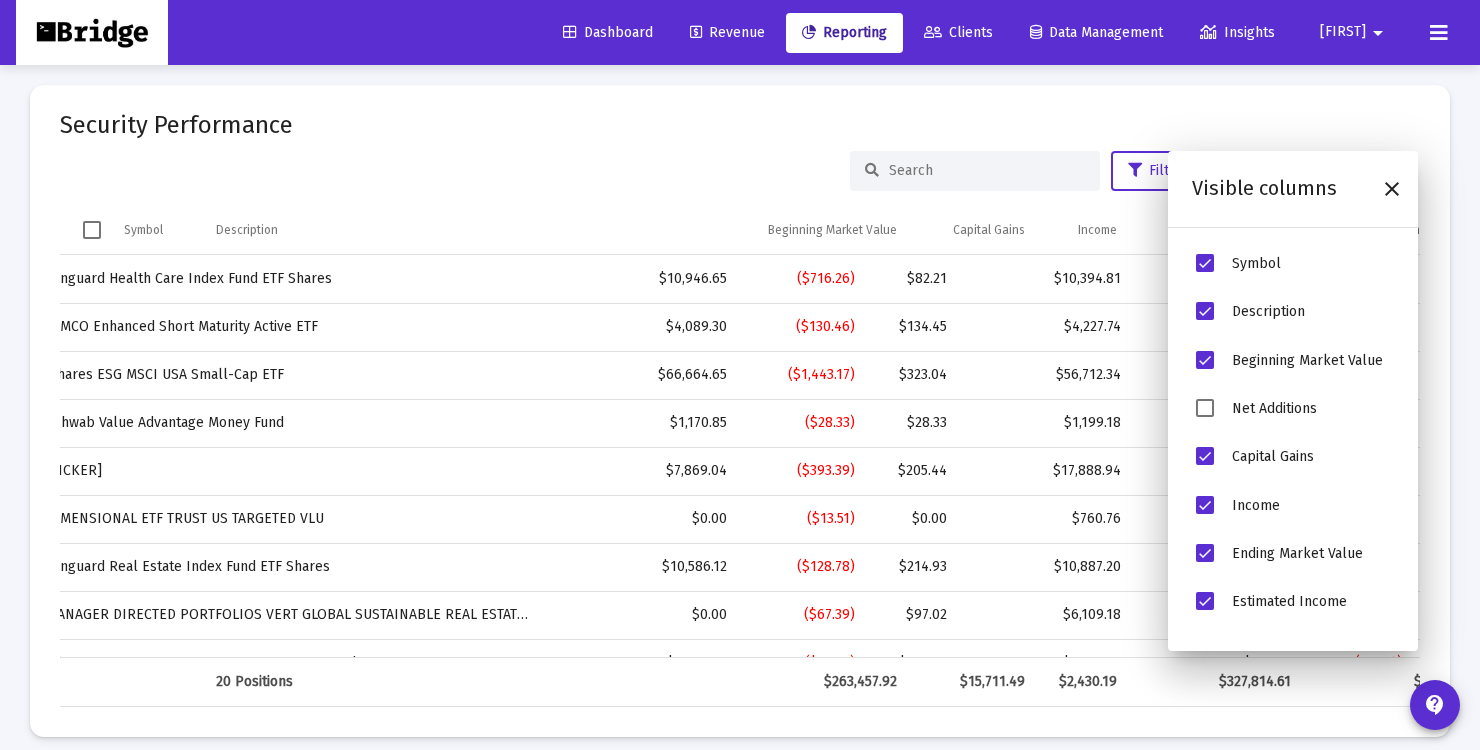scroll, scrollTop: 0, scrollLeft: 170, axis: horizontal 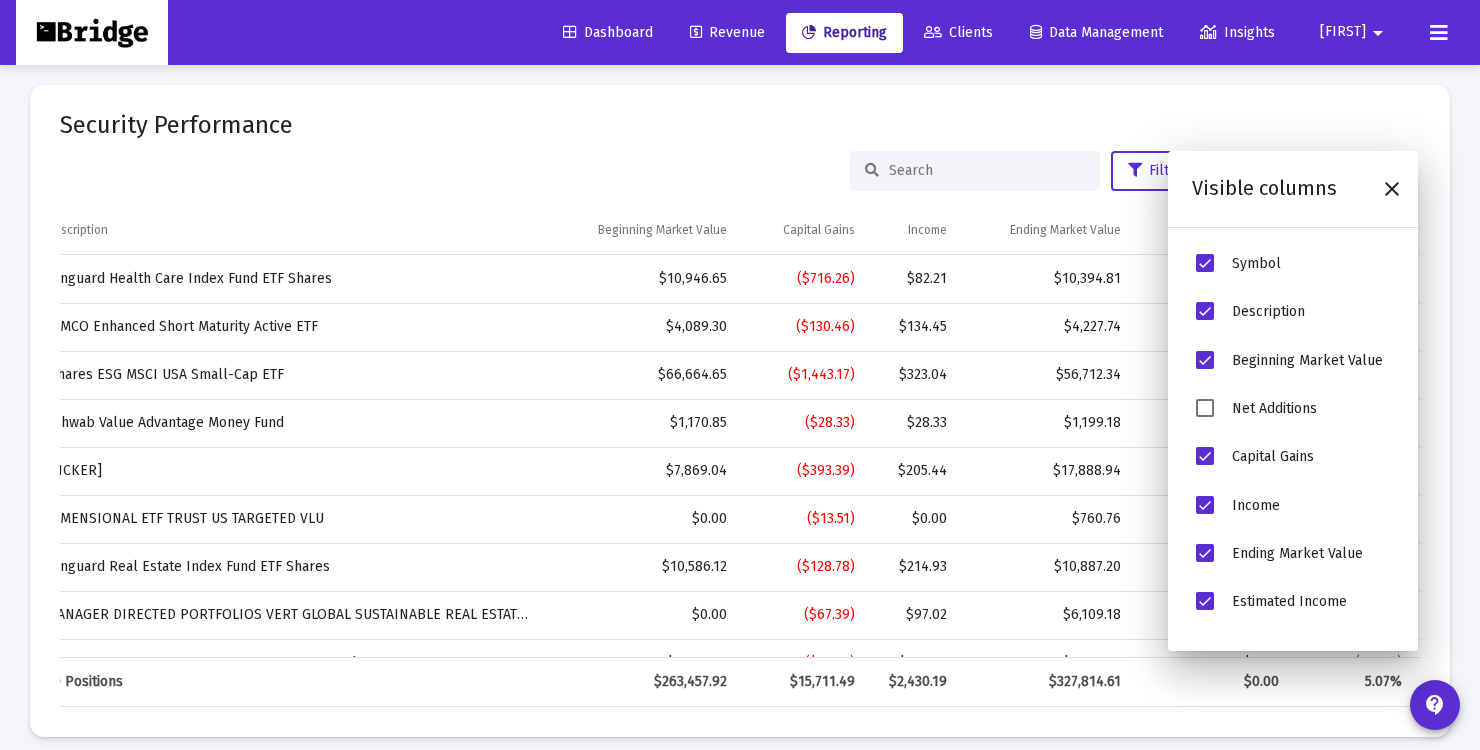 click at bounding box center [1205, 456] 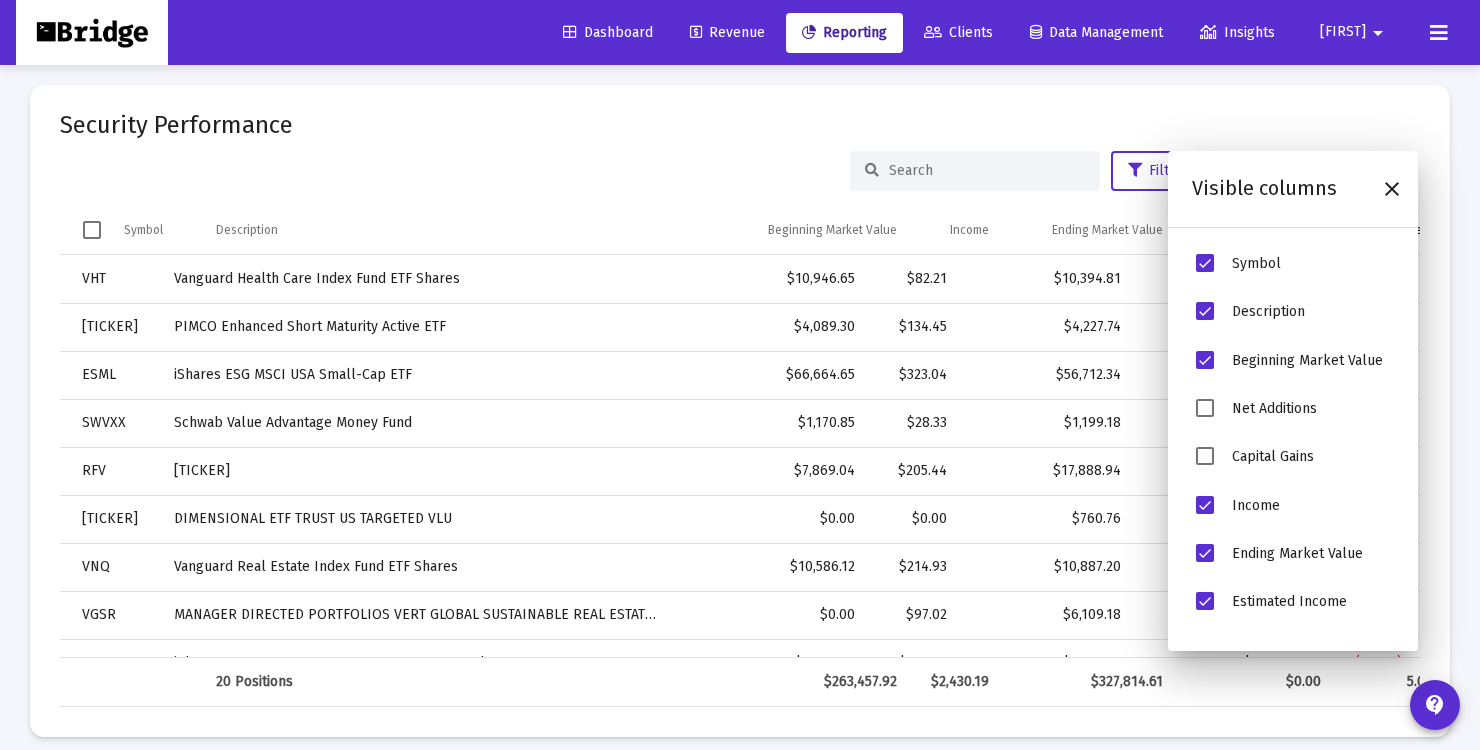 scroll, scrollTop: 0, scrollLeft: 42, axis: horizontal 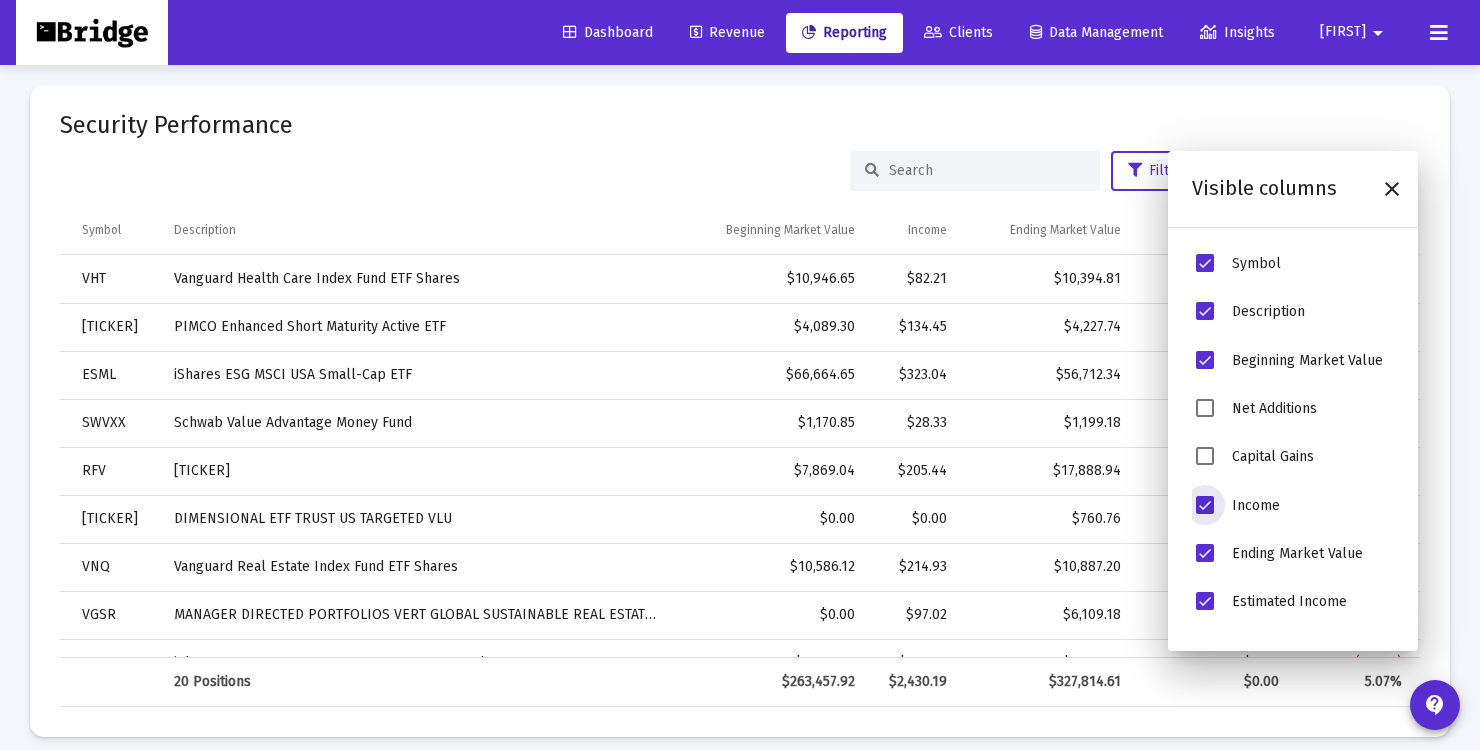 click at bounding box center [1205, 505] 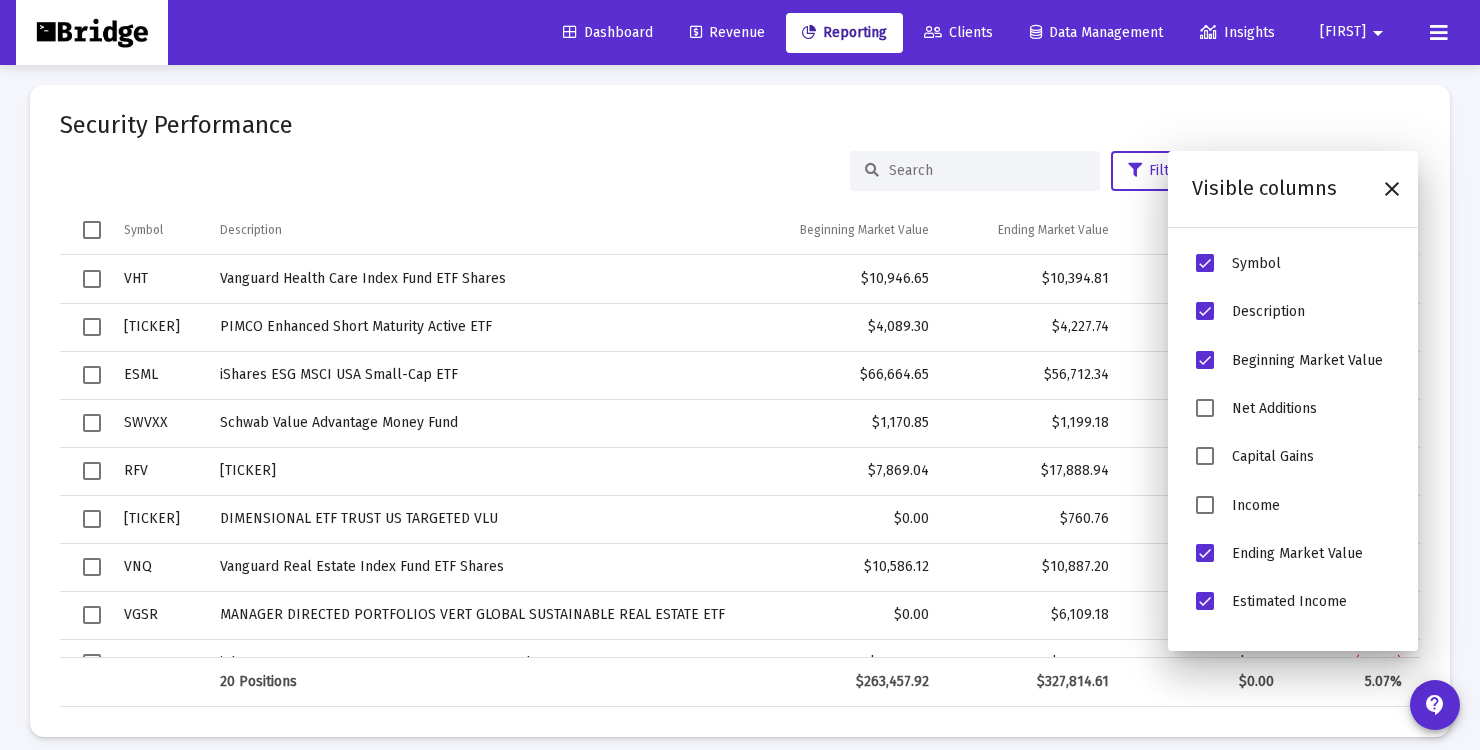 scroll, scrollTop: 0, scrollLeft: 0, axis: both 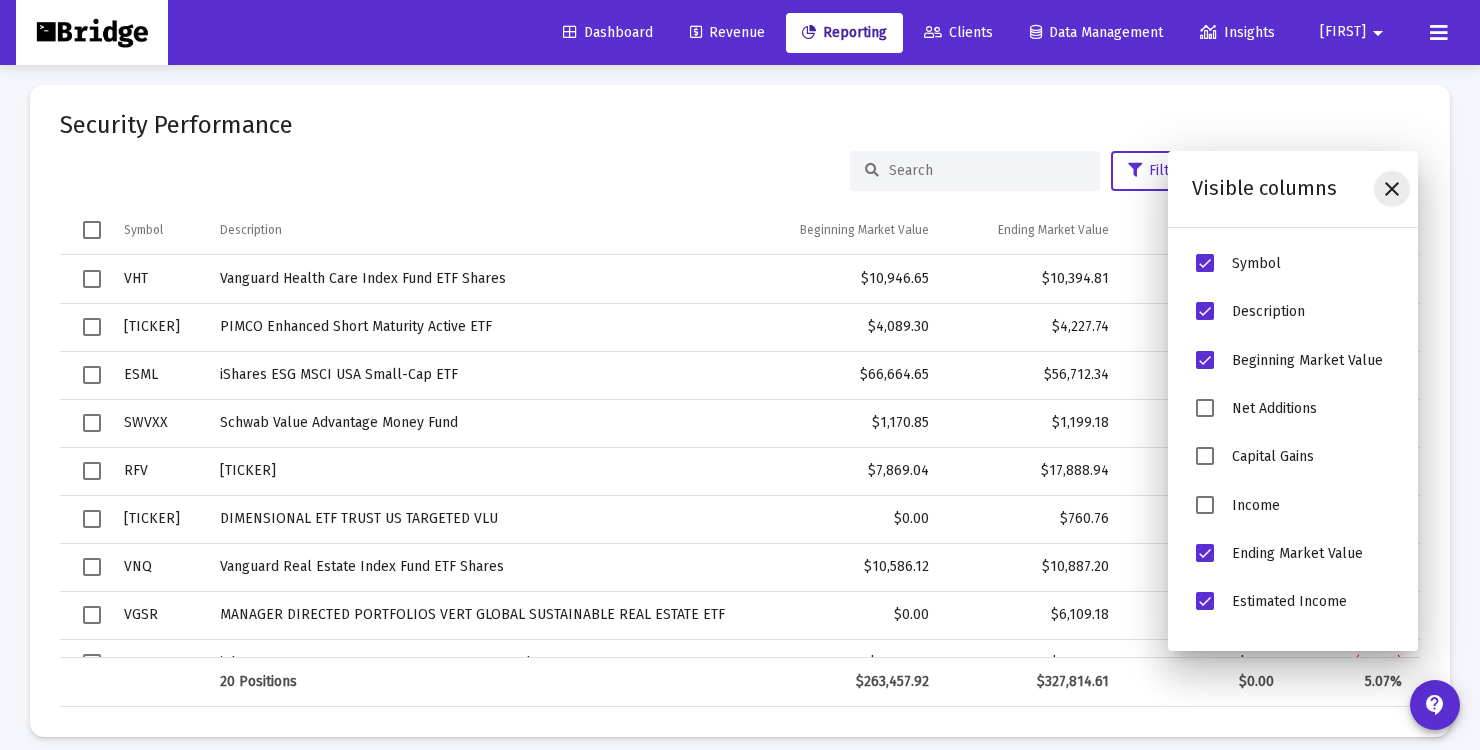 click at bounding box center (1392, 189) 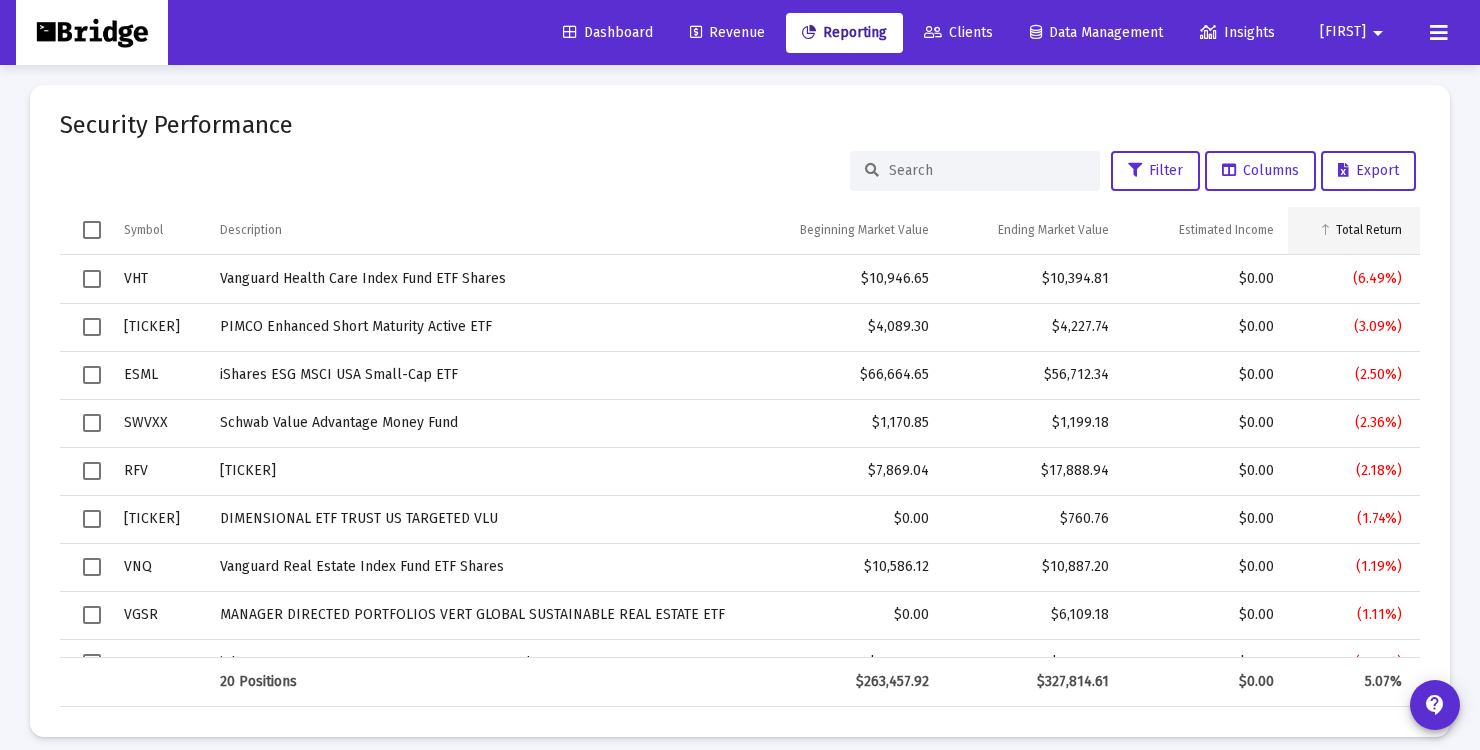click on "Total Return" at bounding box center (1369, 230) 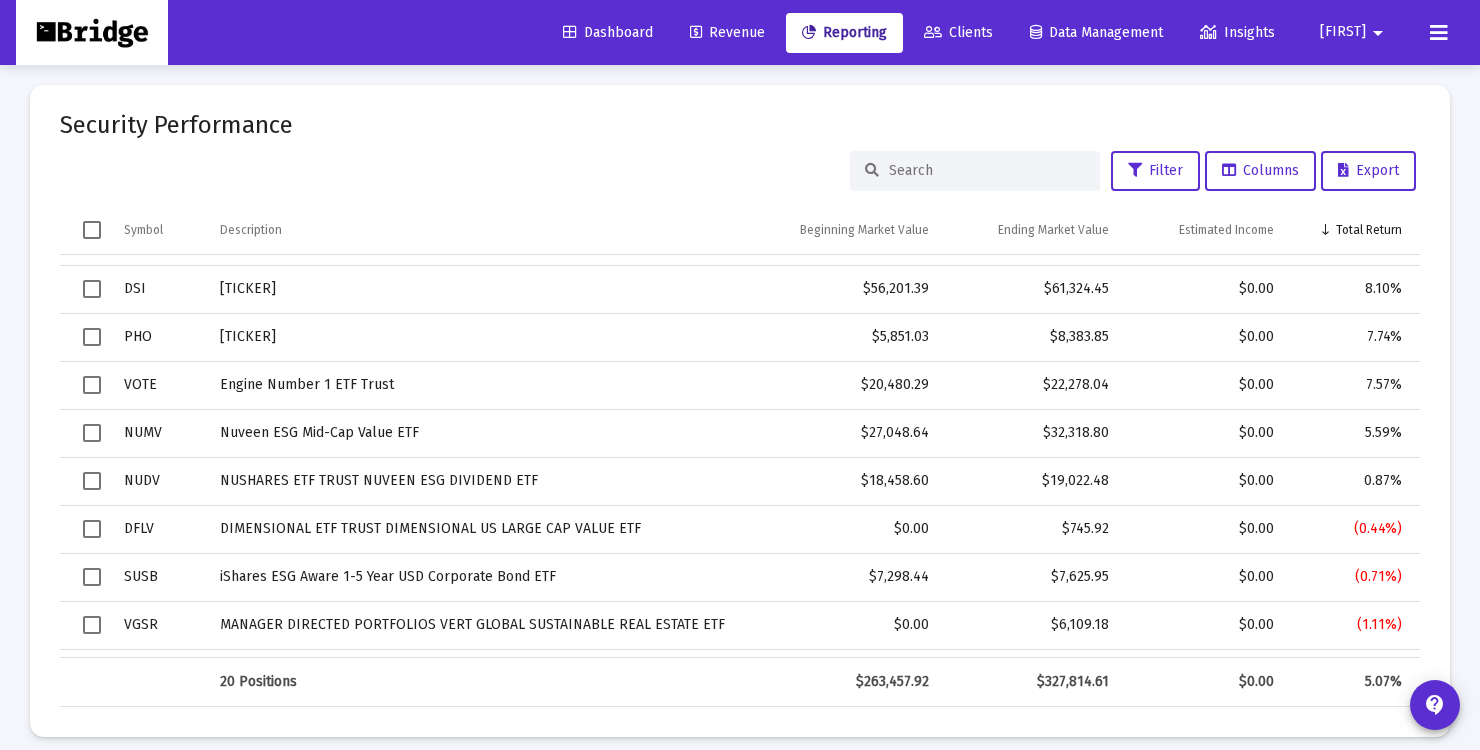 scroll, scrollTop: 227, scrollLeft: 0, axis: vertical 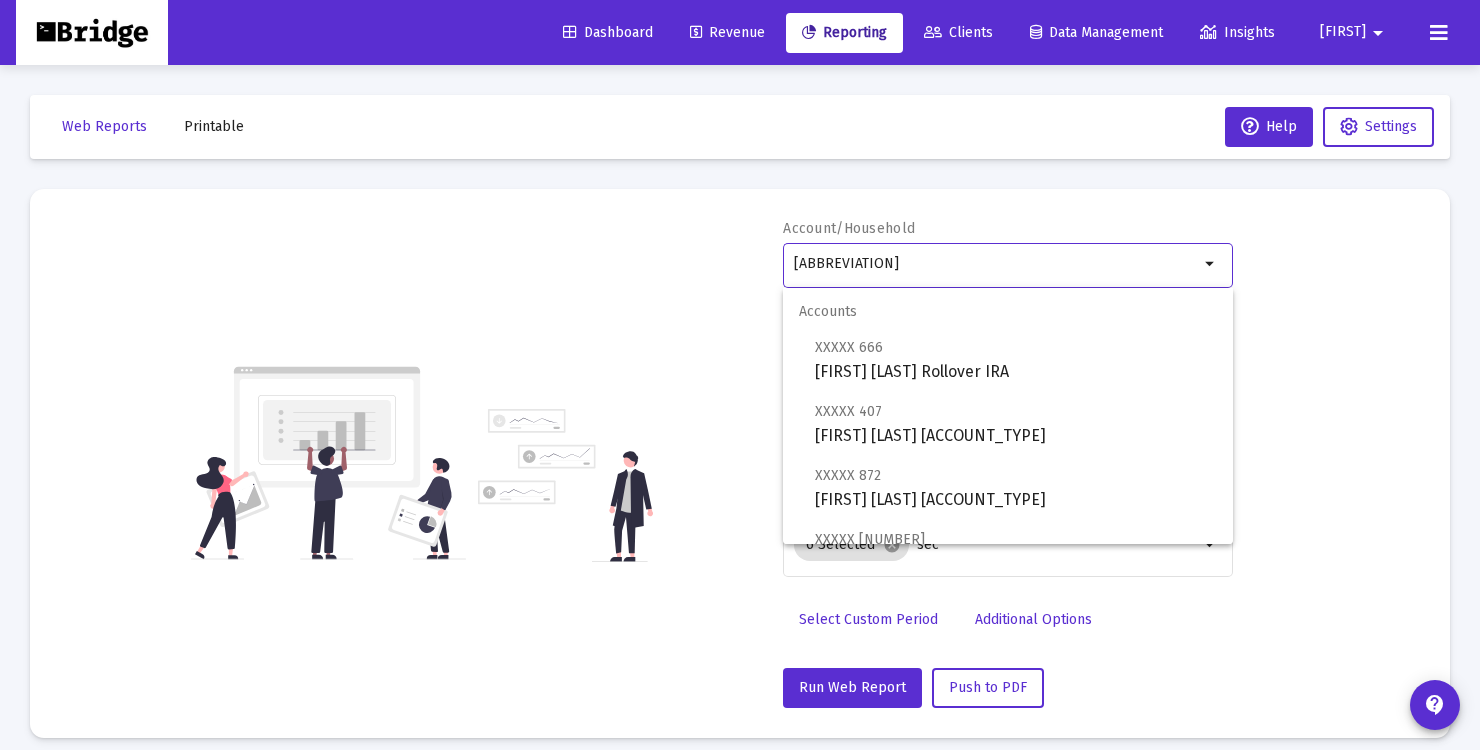 click on "[ABBREVIATION]" at bounding box center (996, 264) 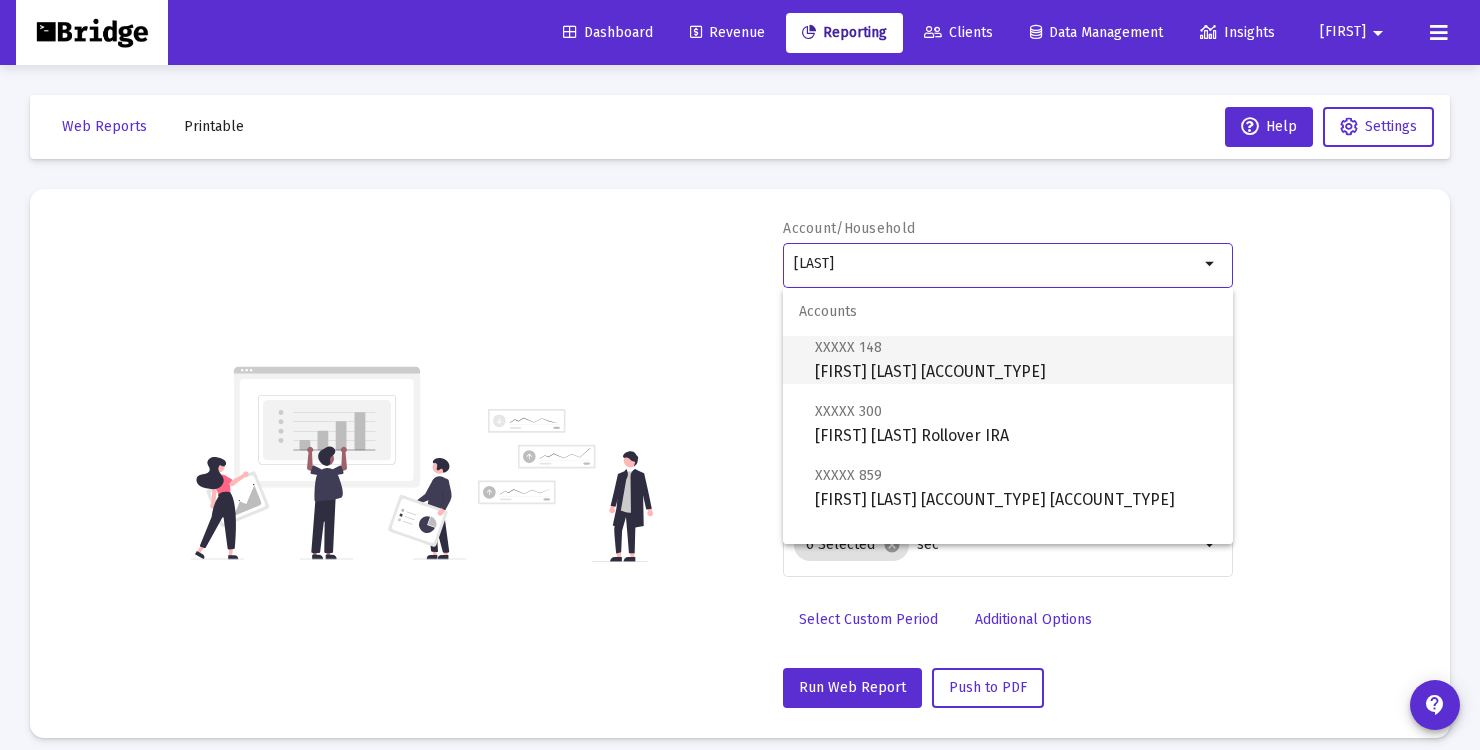 scroll, scrollTop: 80, scrollLeft: 0, axis: vertical 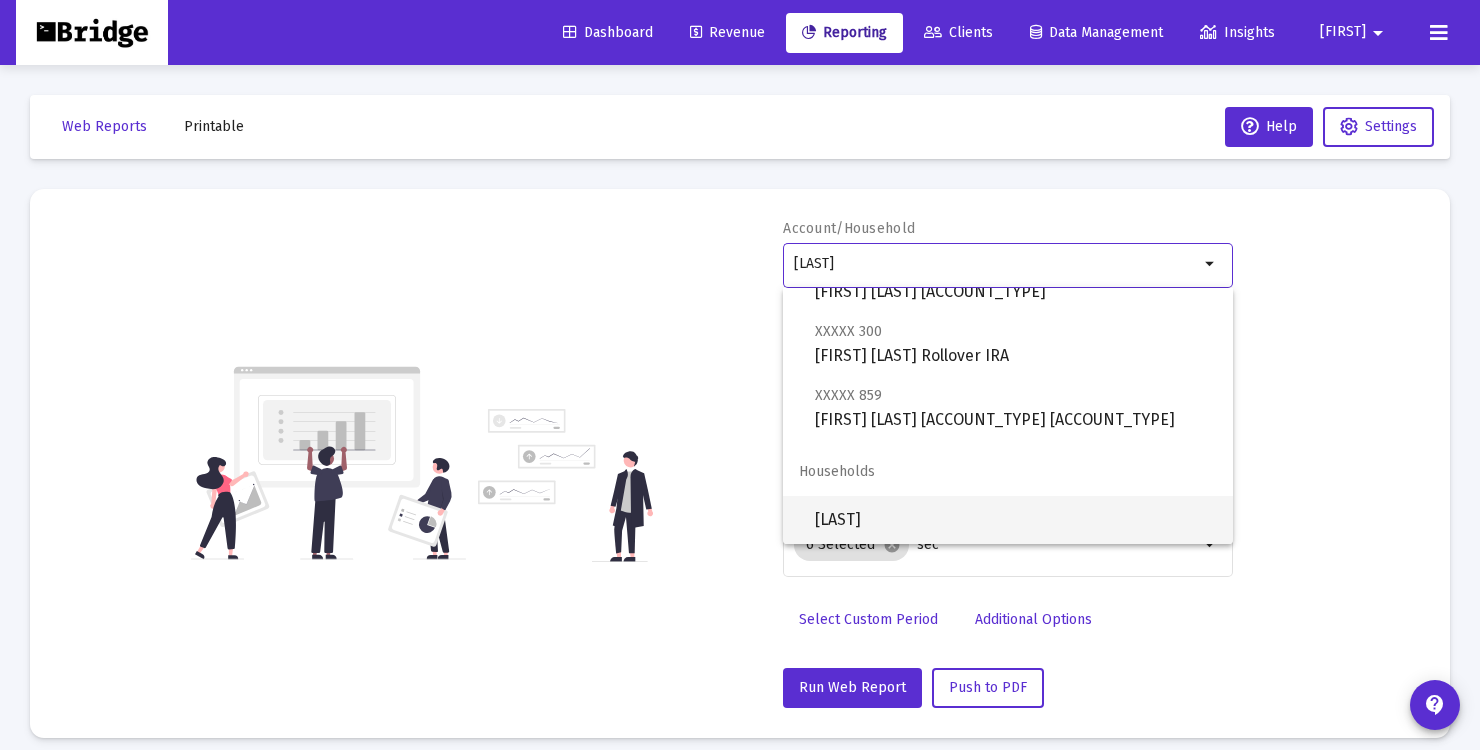 click on "[LAST]" at bounding box center [1016, 520] 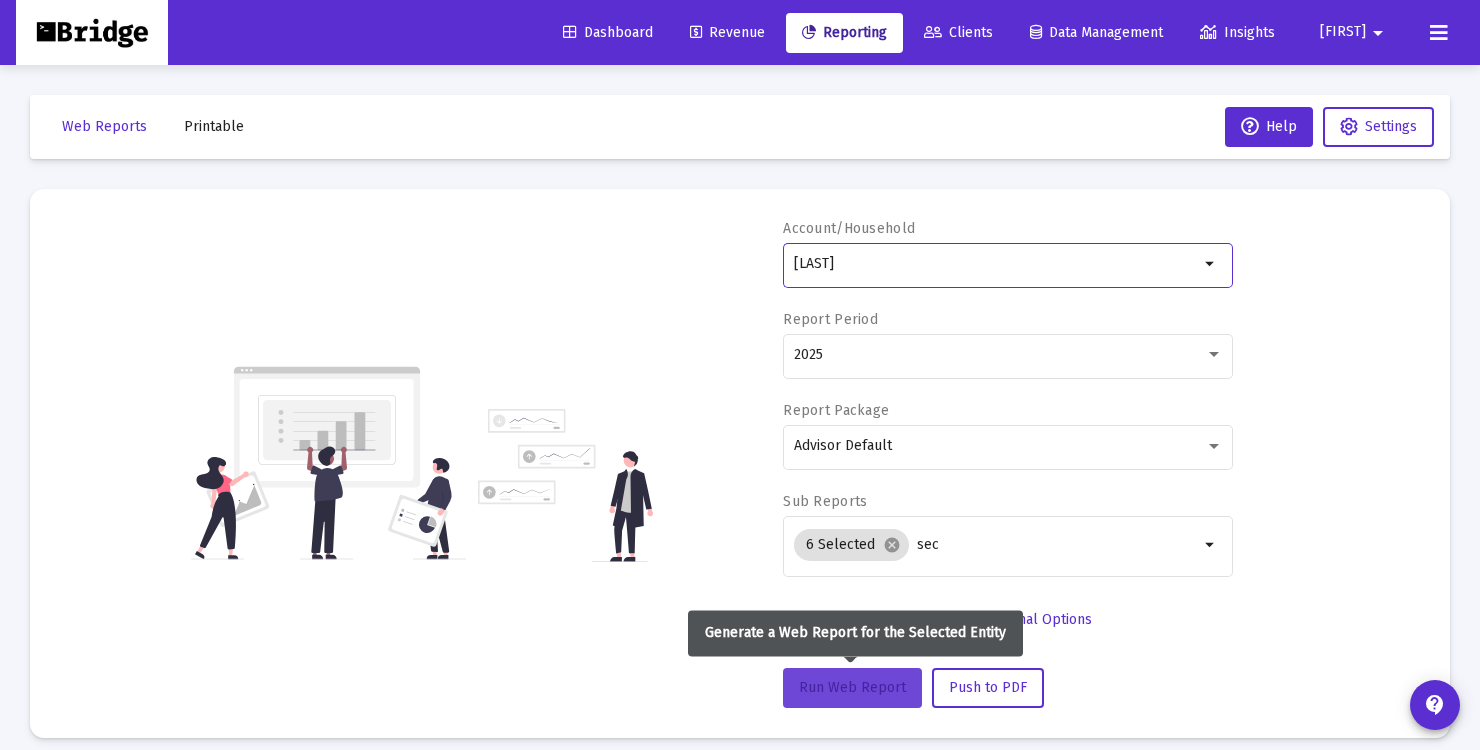 click on "Run Web Report" 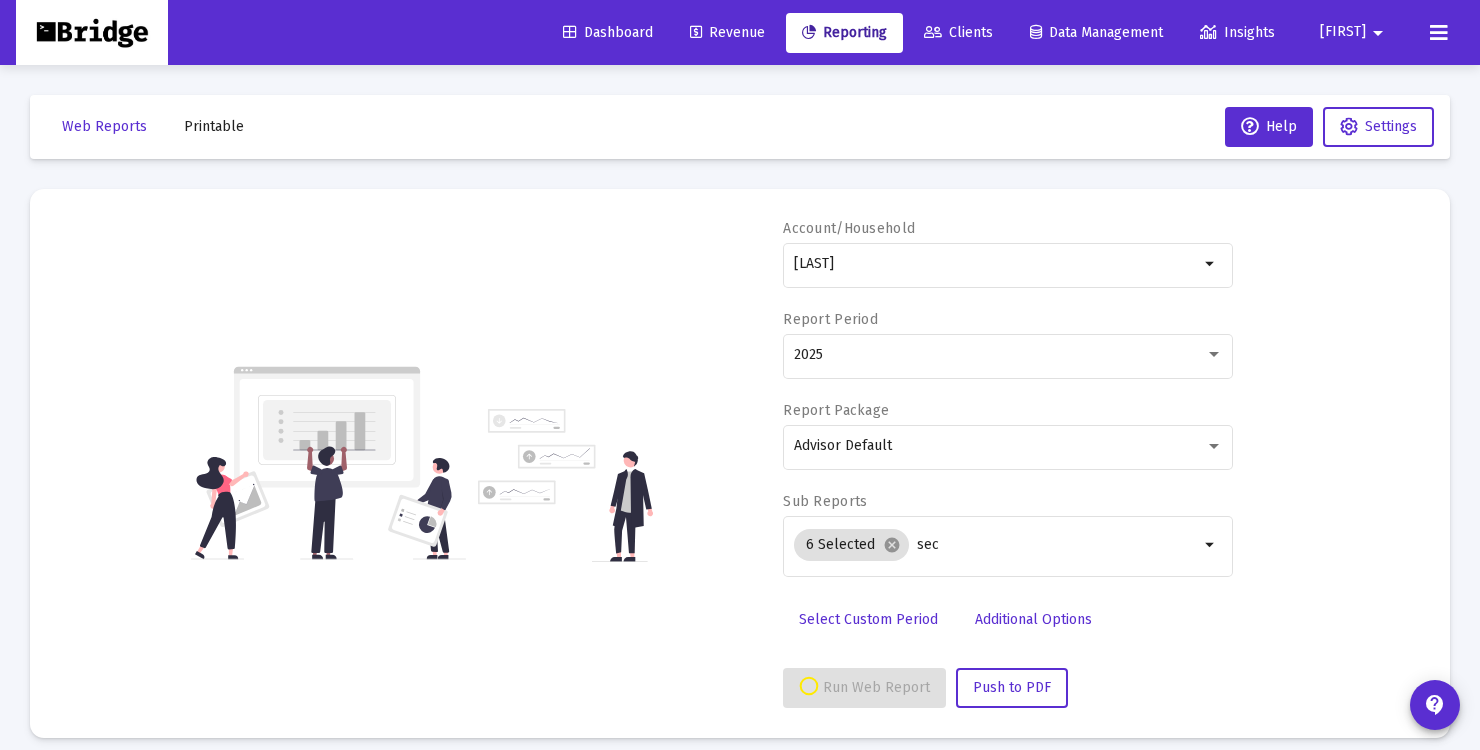 scroll, scrollTop: 10, scrollLeft: 0, axis: vertical 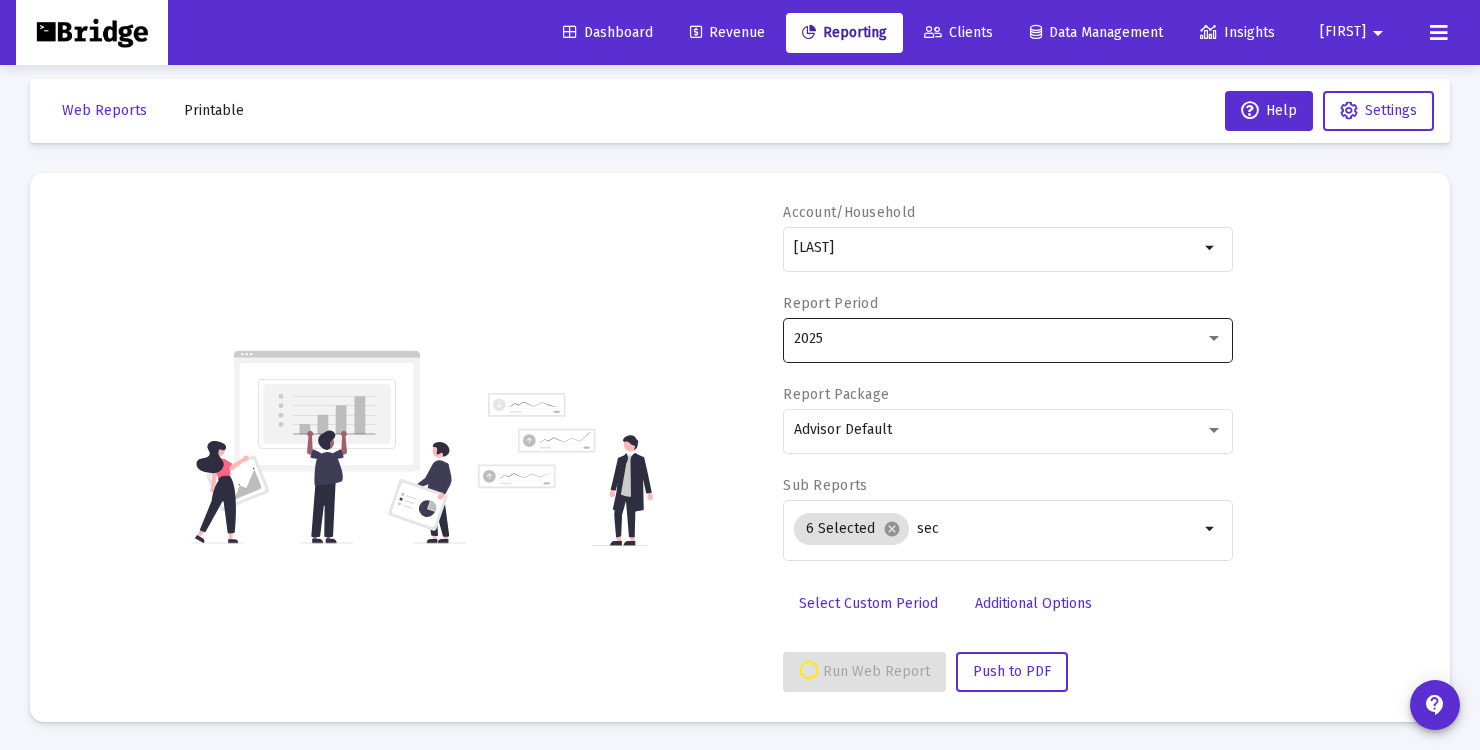 select on "View all" 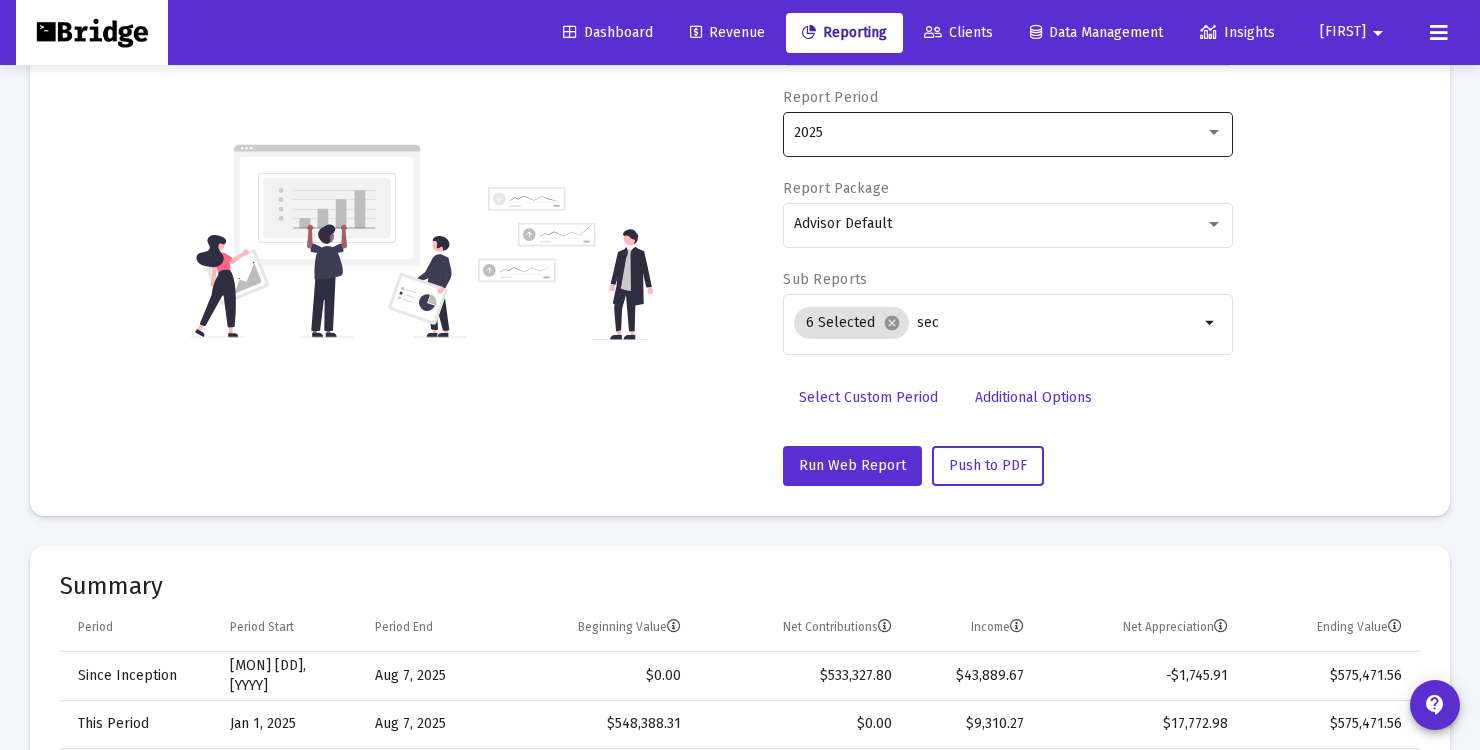 scroll, scrollTop: 0, scrollLeft: 0, axis: both 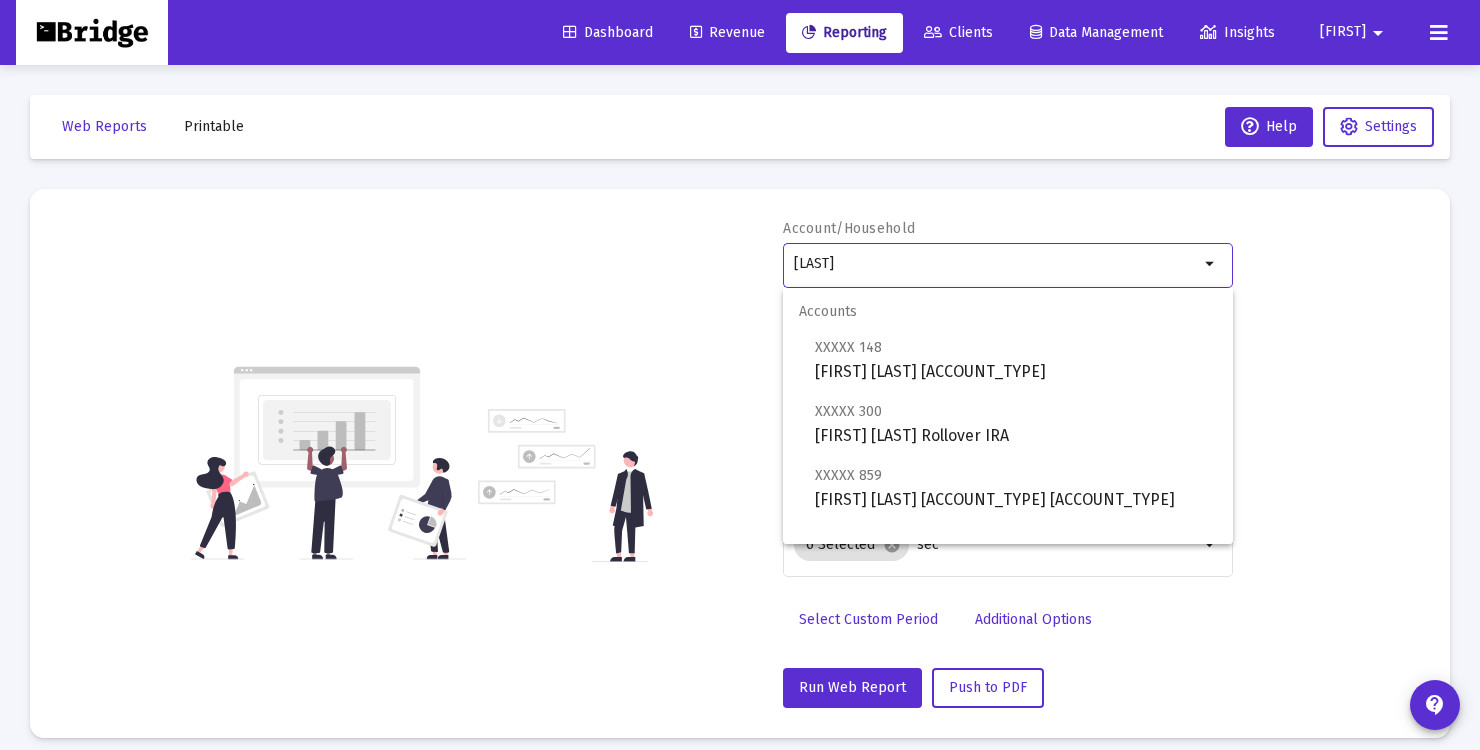 click on "[LAST]" at bounding box center (996, 264) 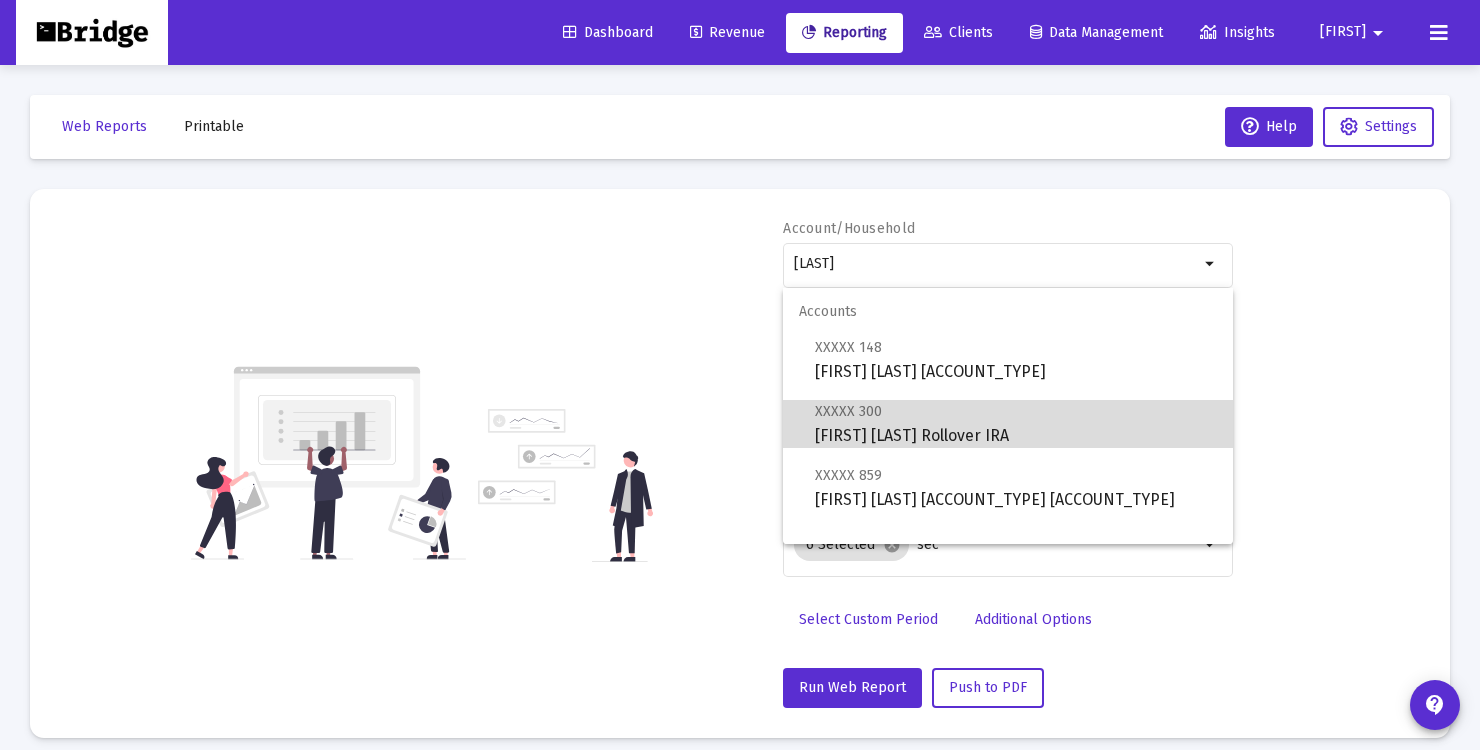 click on "XXXXX 300" at bounding box center (848, 411) 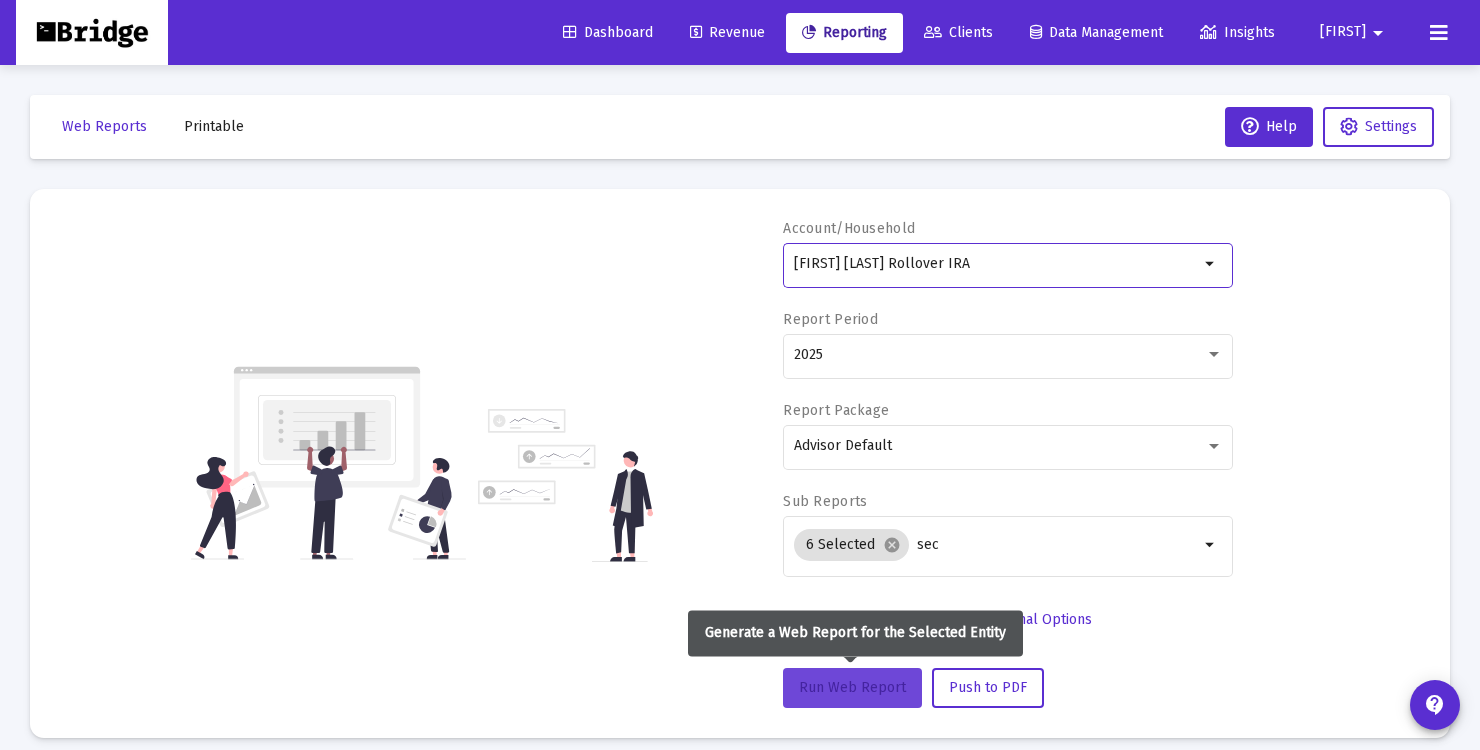 click on "Run Web Report" 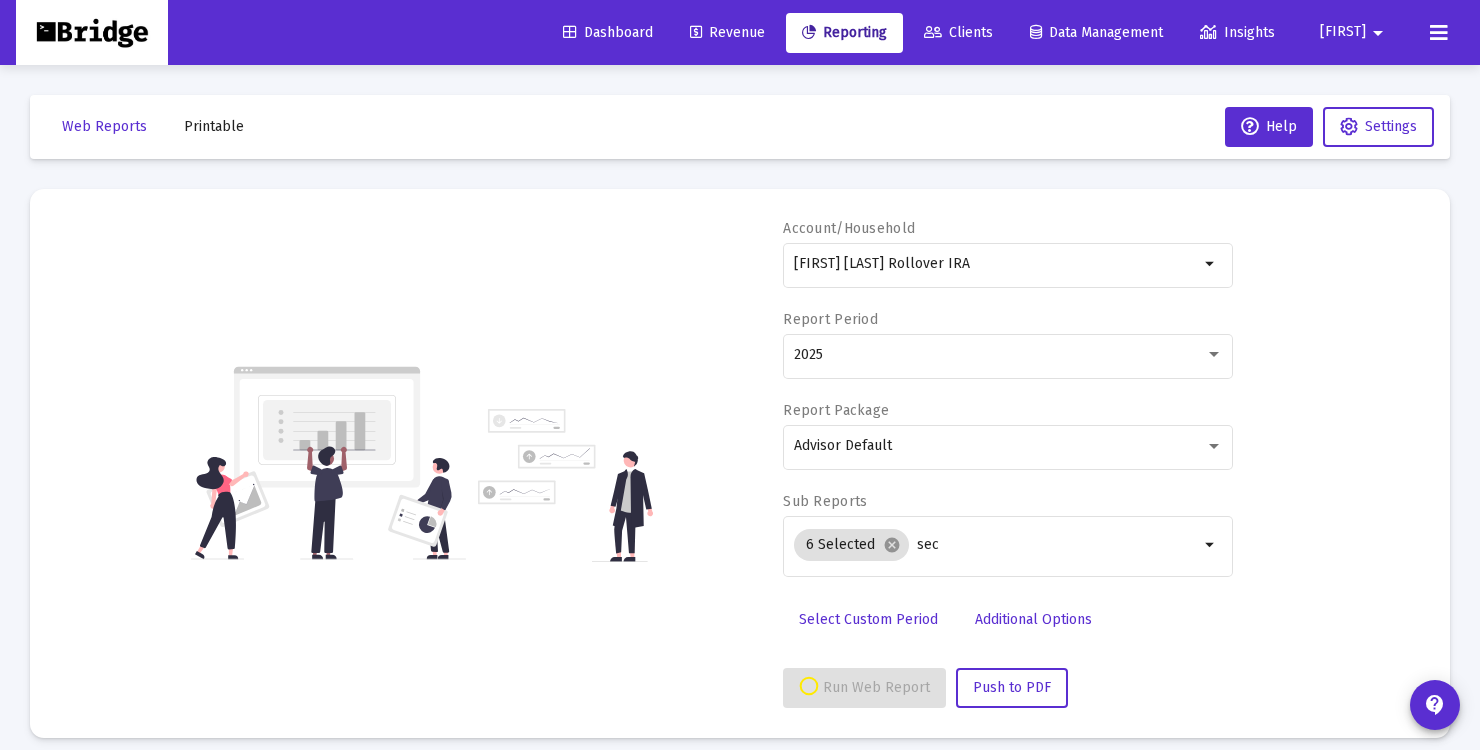 select on "View all" 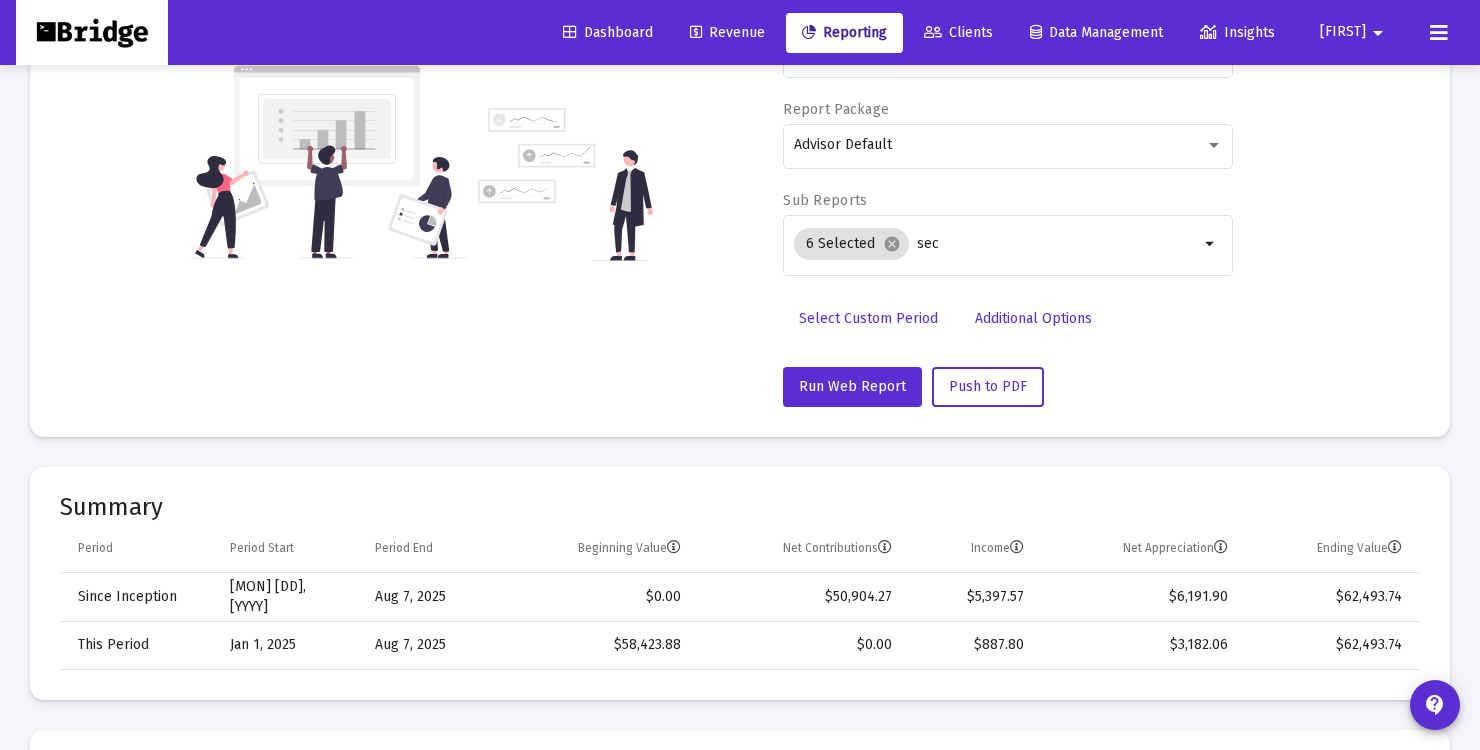 scroll, scrollTop: 0, scrollLeft: 0, axis: both 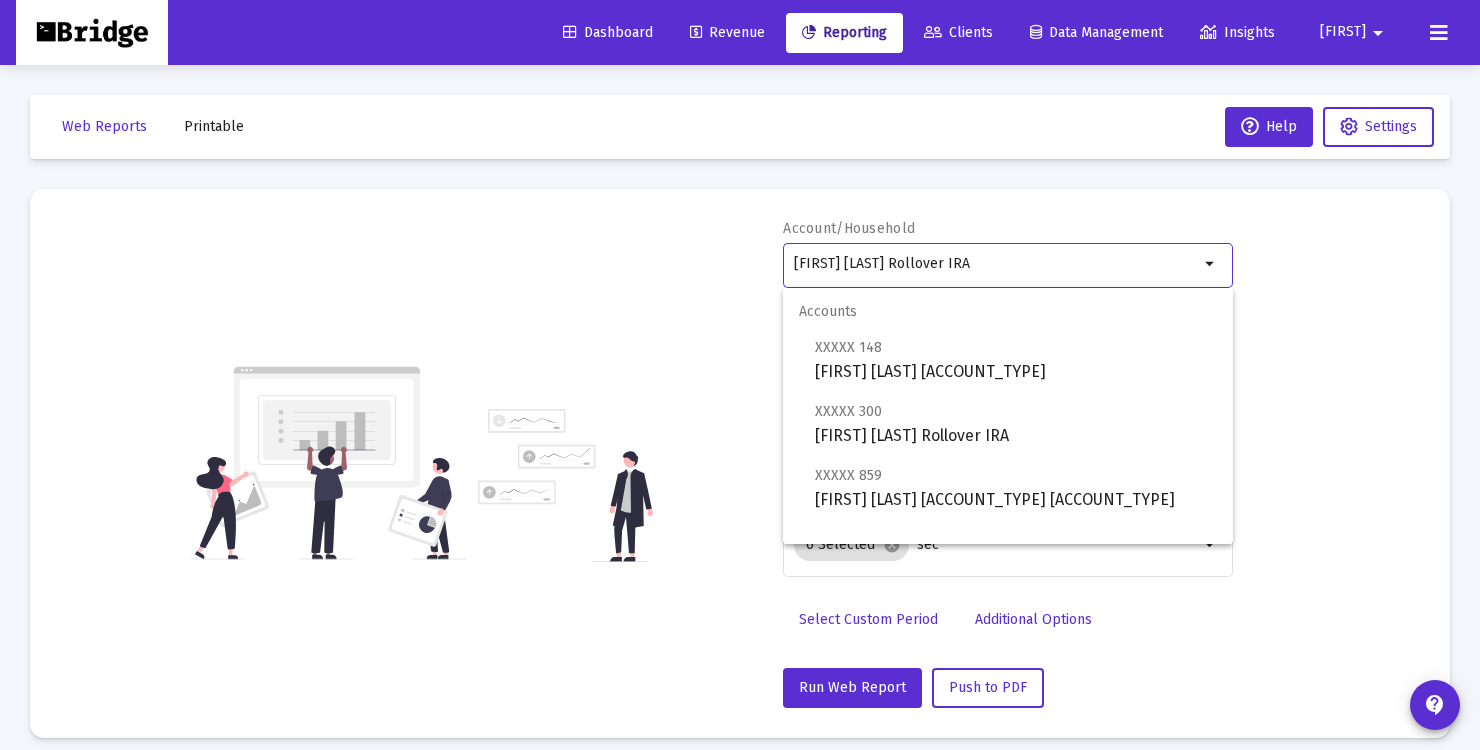 click on "[FIRST] [LAST] Rollover IRA" at bounding box center [996, 264] 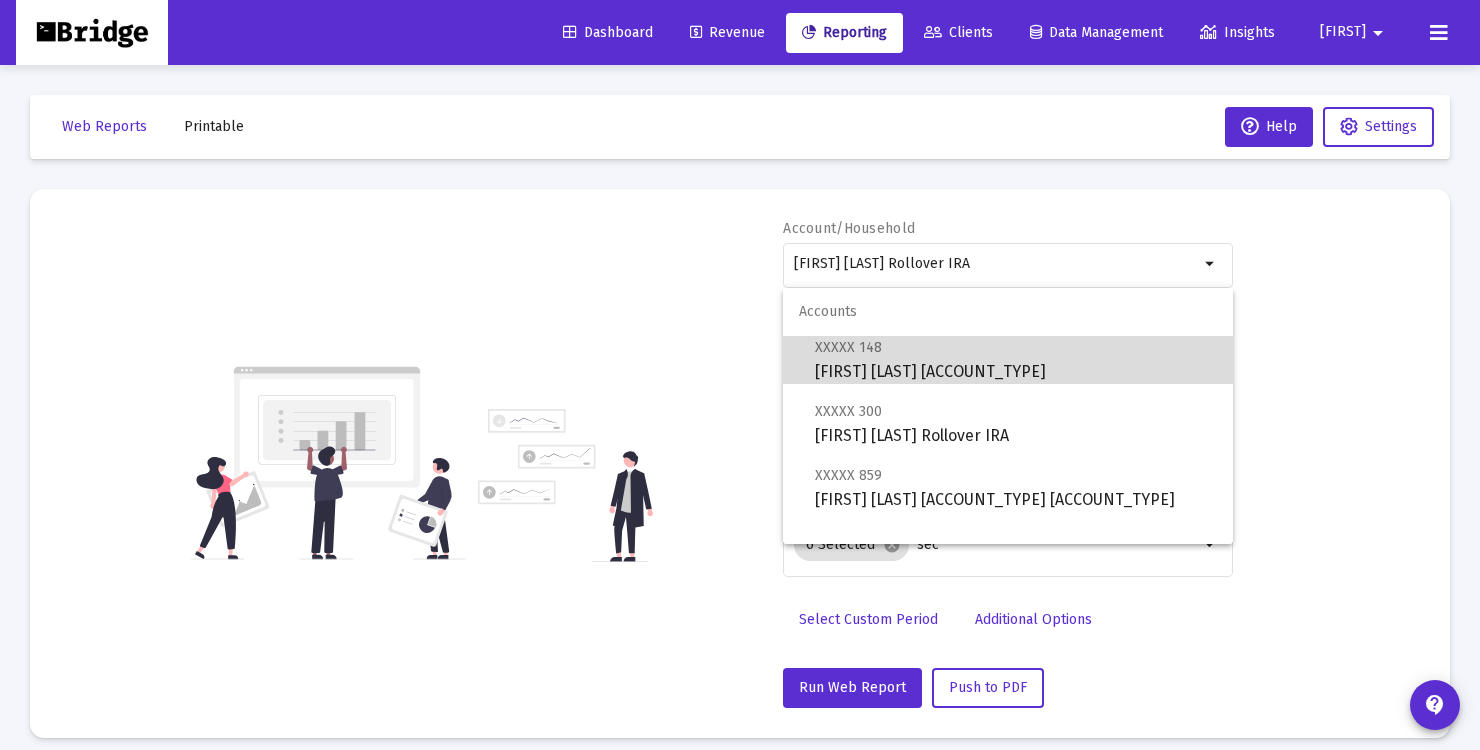 click on "XXXXX 148 [FIRST] [LAST] [ACCOUNT_TYPE]" at bounding box center (1016, 359) 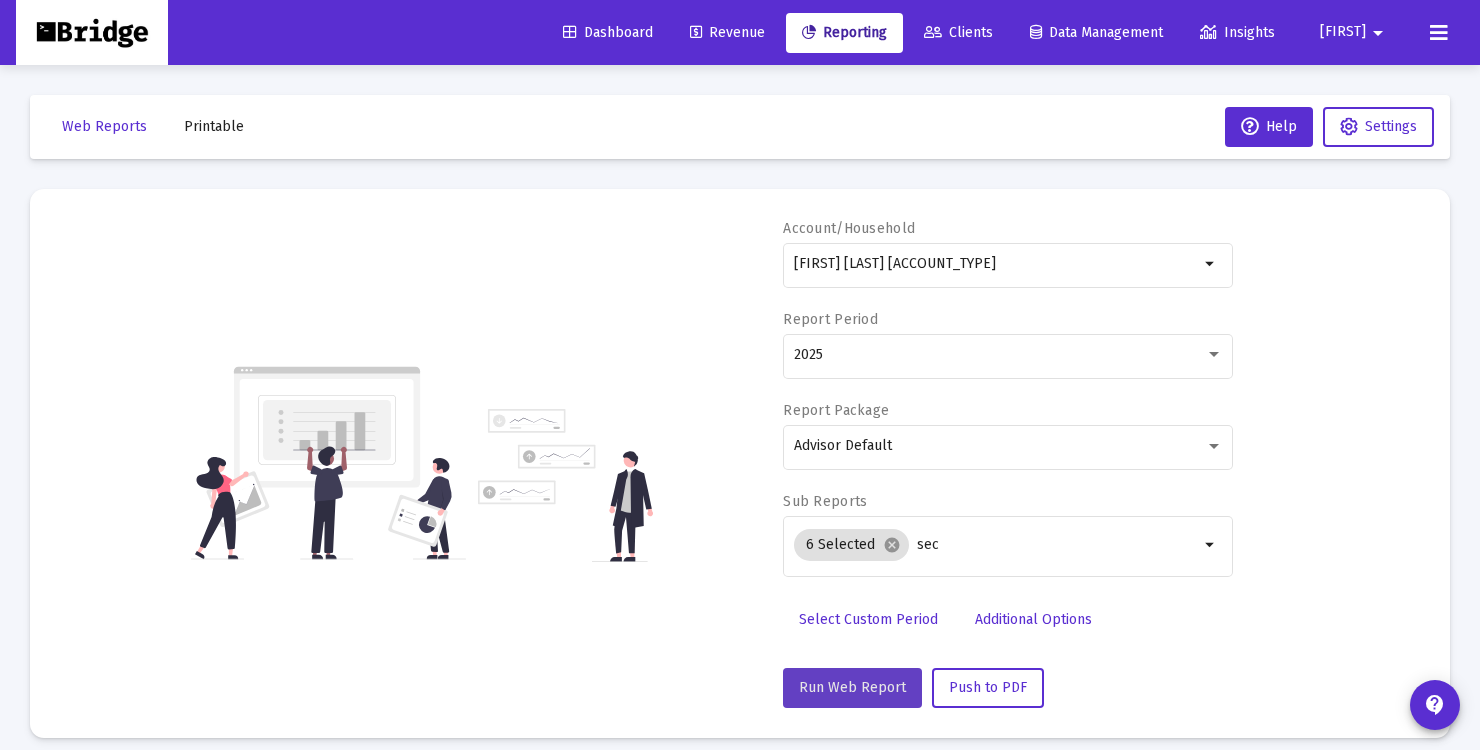 click on "Run Web Report" 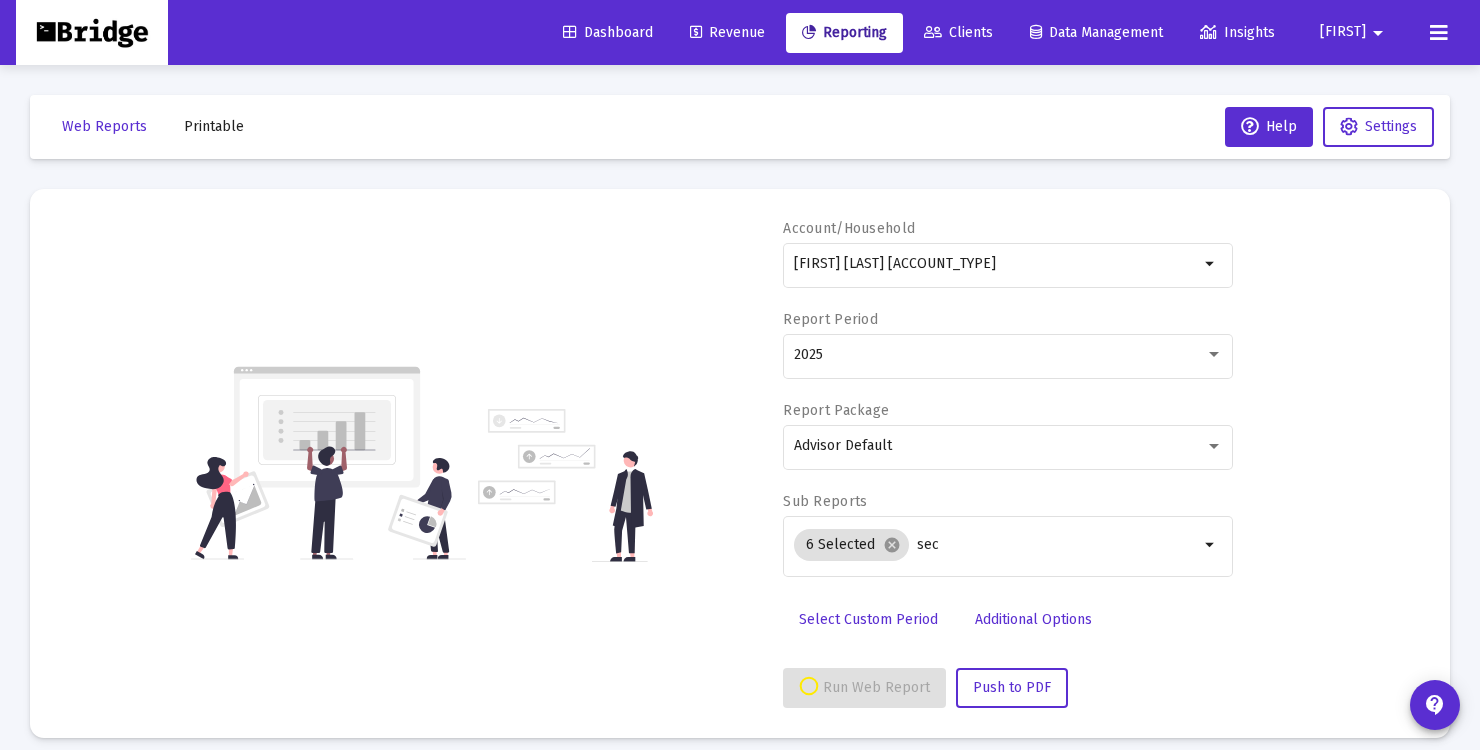 select on "View all" 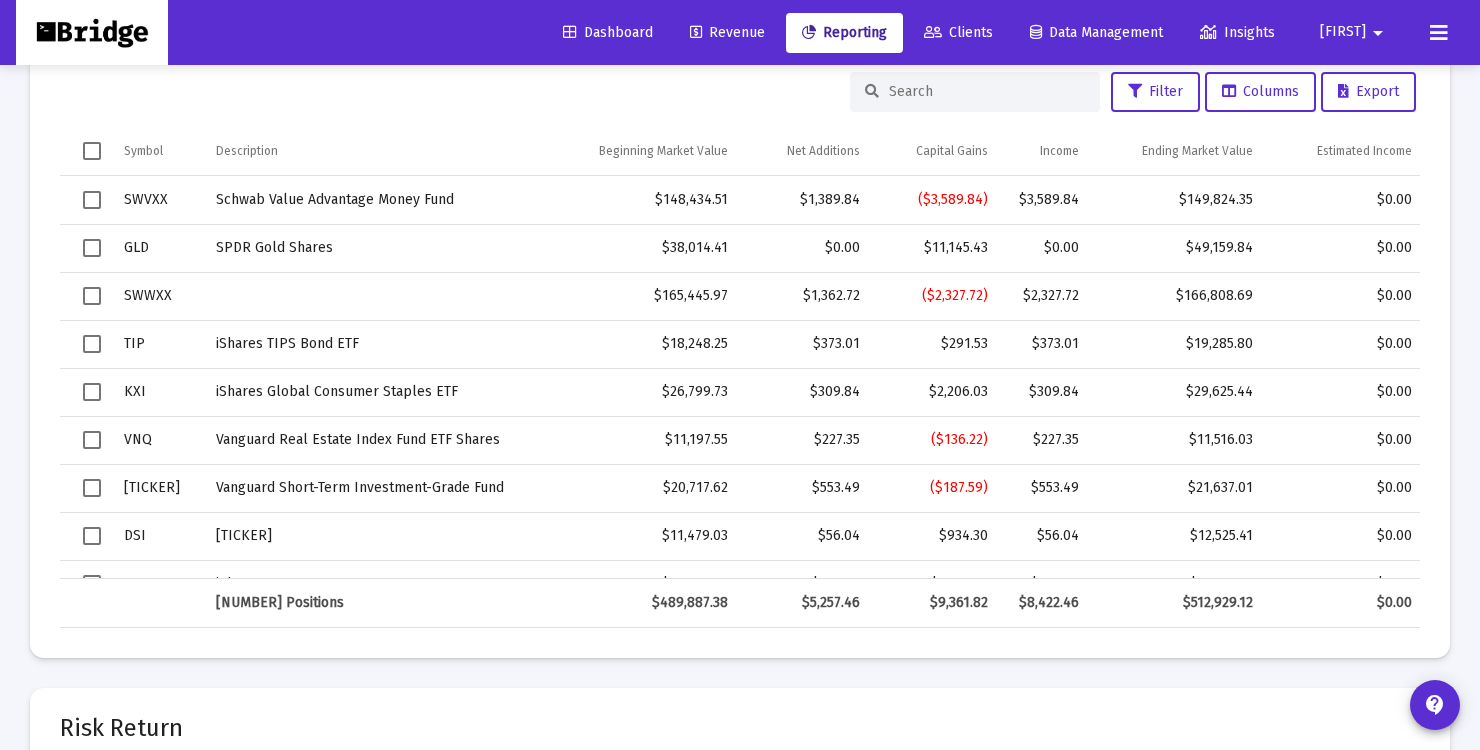 scroll, scrollTop: 2742, scrollLeft: 0, axis: vertical 